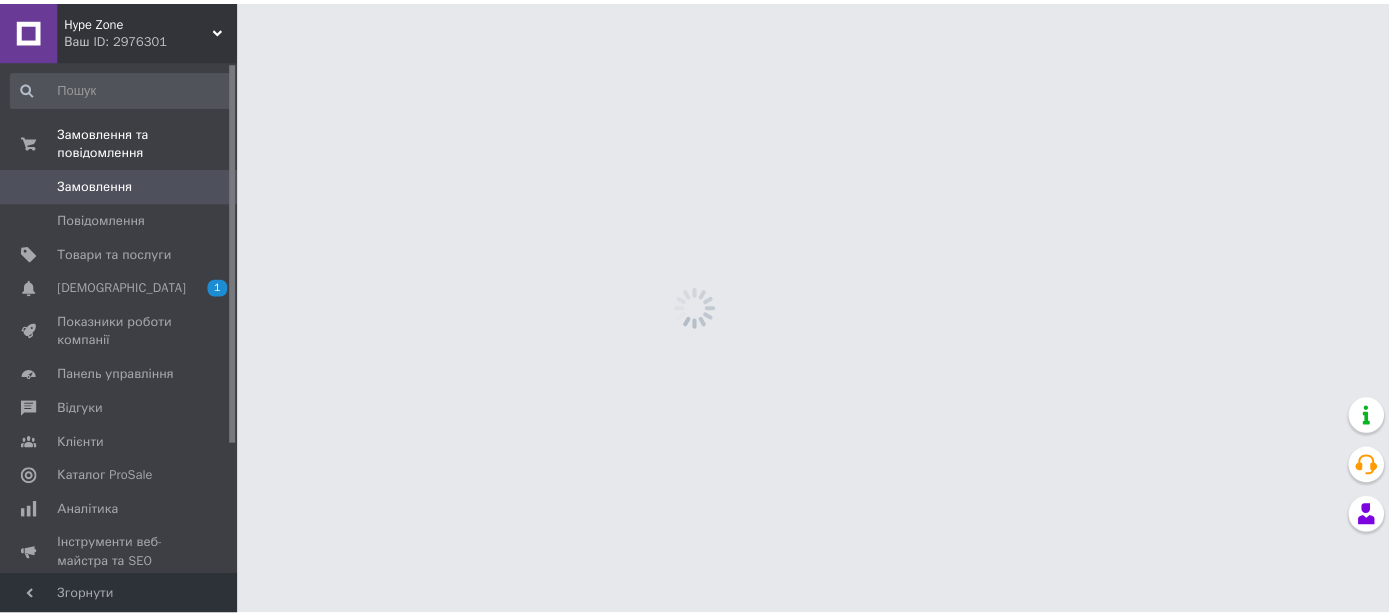 scroll, scrollTop: 0, scrollLeft: 0, axis: both 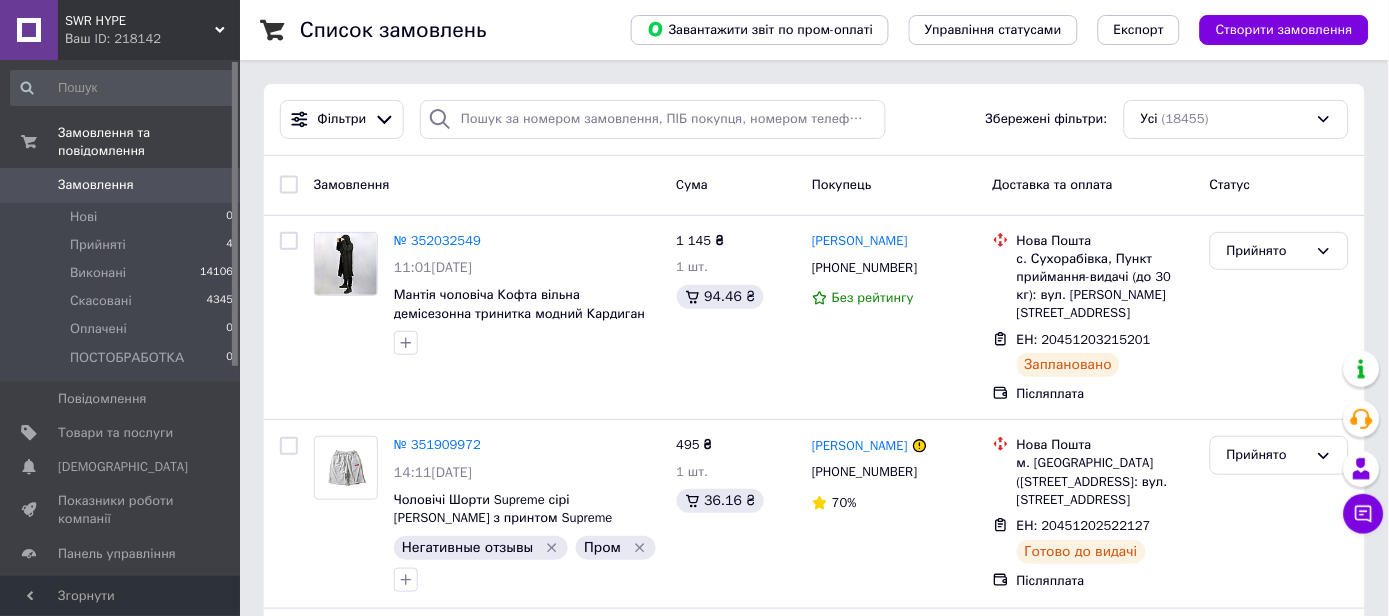 click 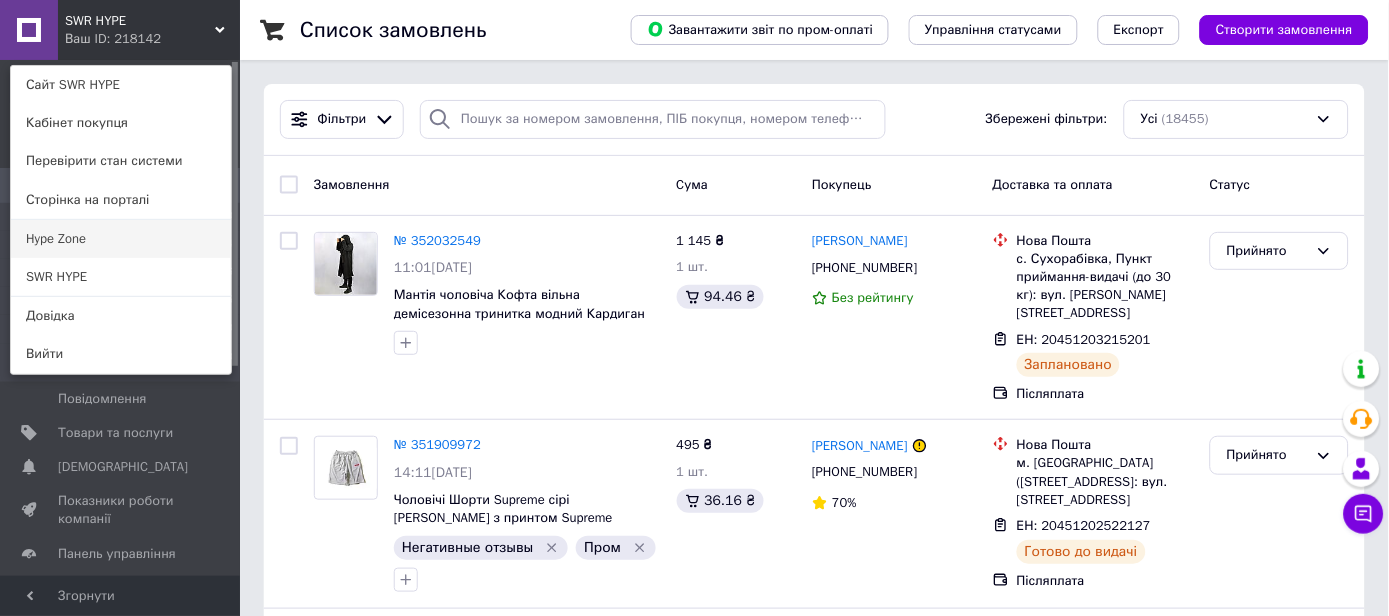 click on "Hype Zone" at bounding box center (121, 239) 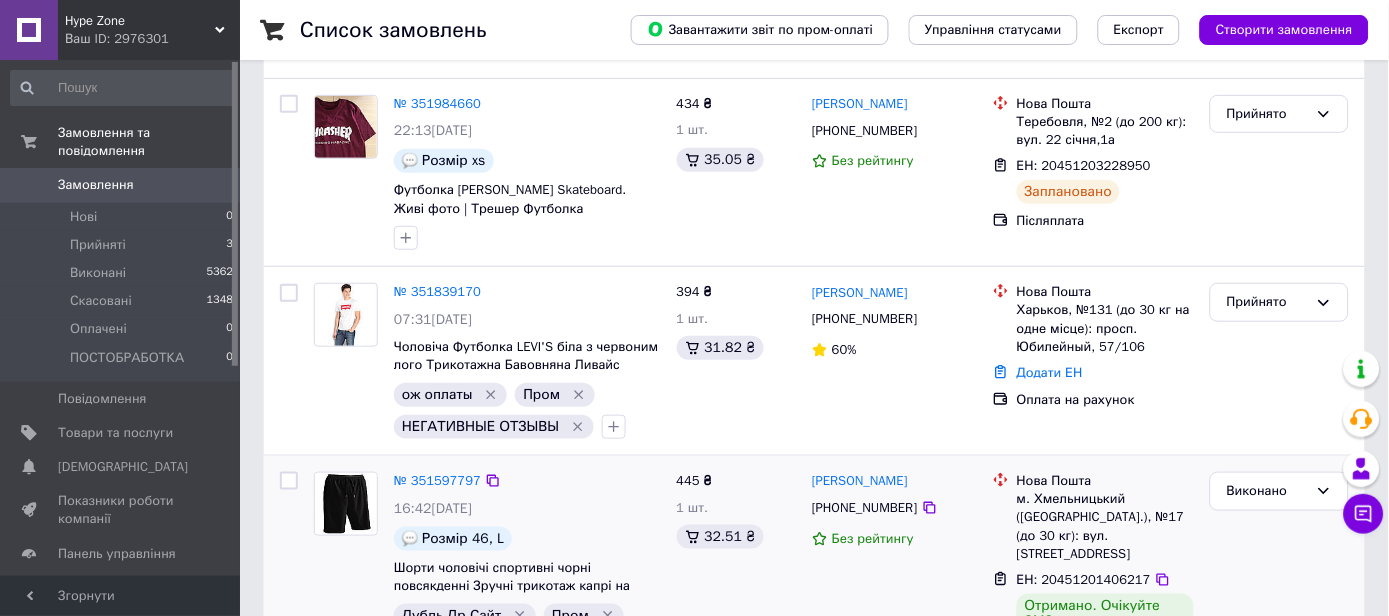 scroll, scrollTop: 444, scrollLeft: 0, axis: vertical 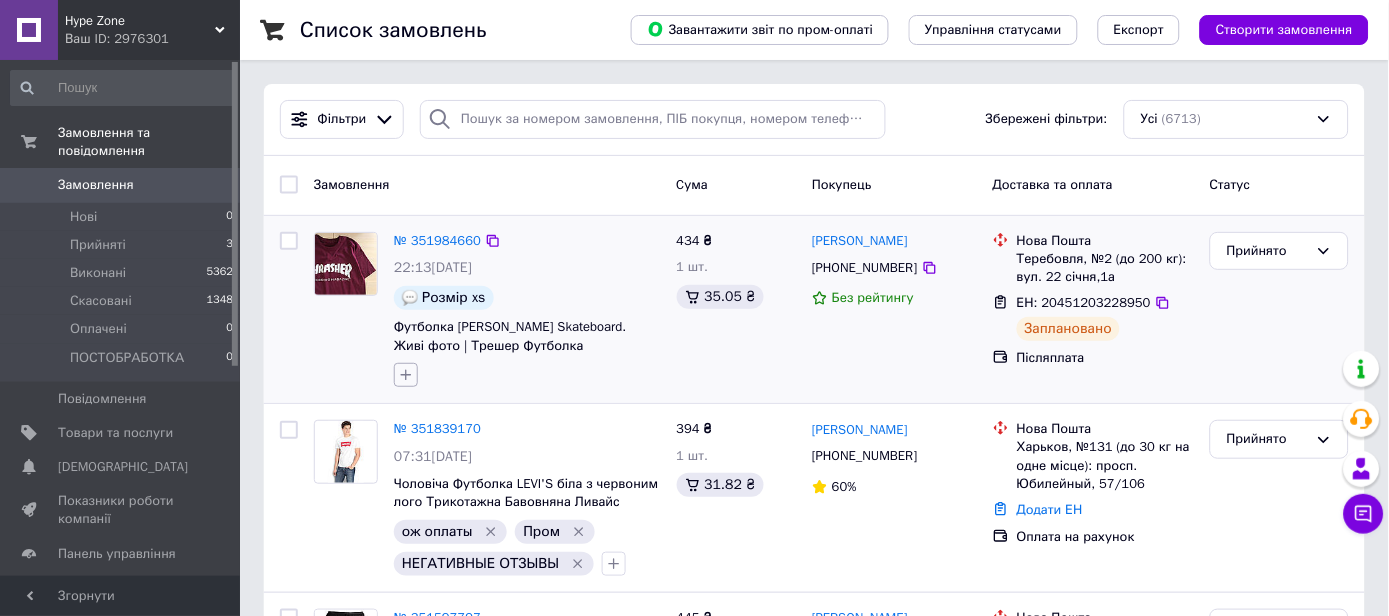 click 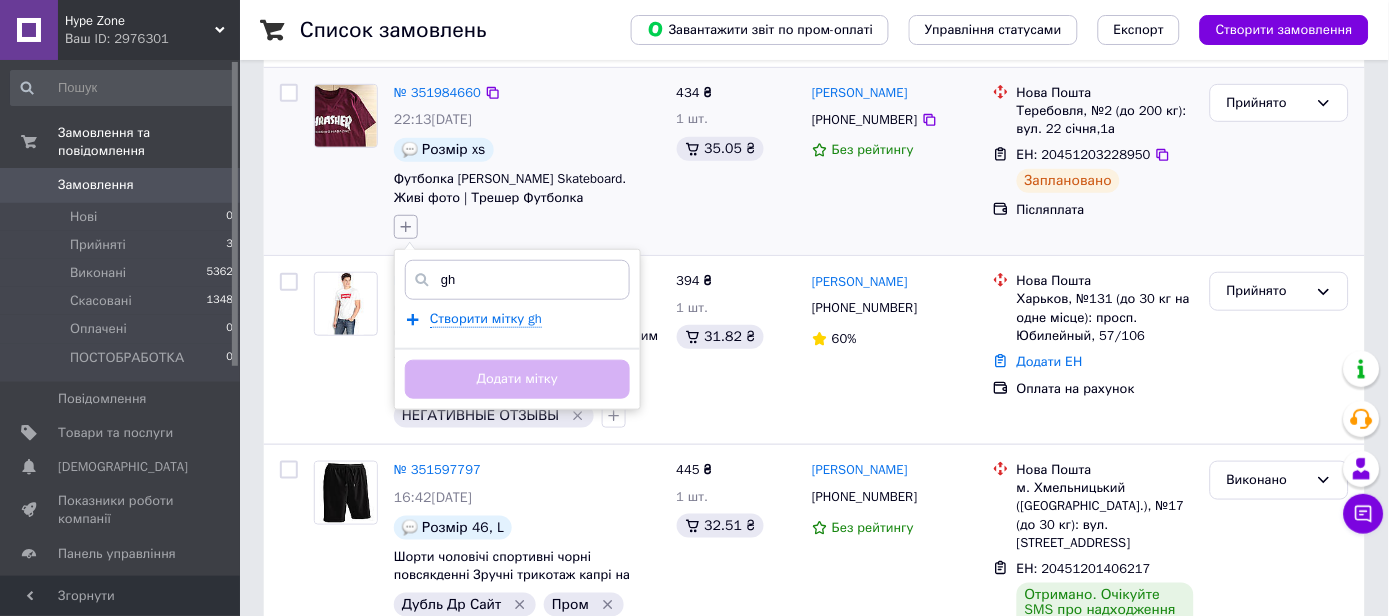 scroll, scrollTop: 222, scrollLeft: 0, axis: vertical 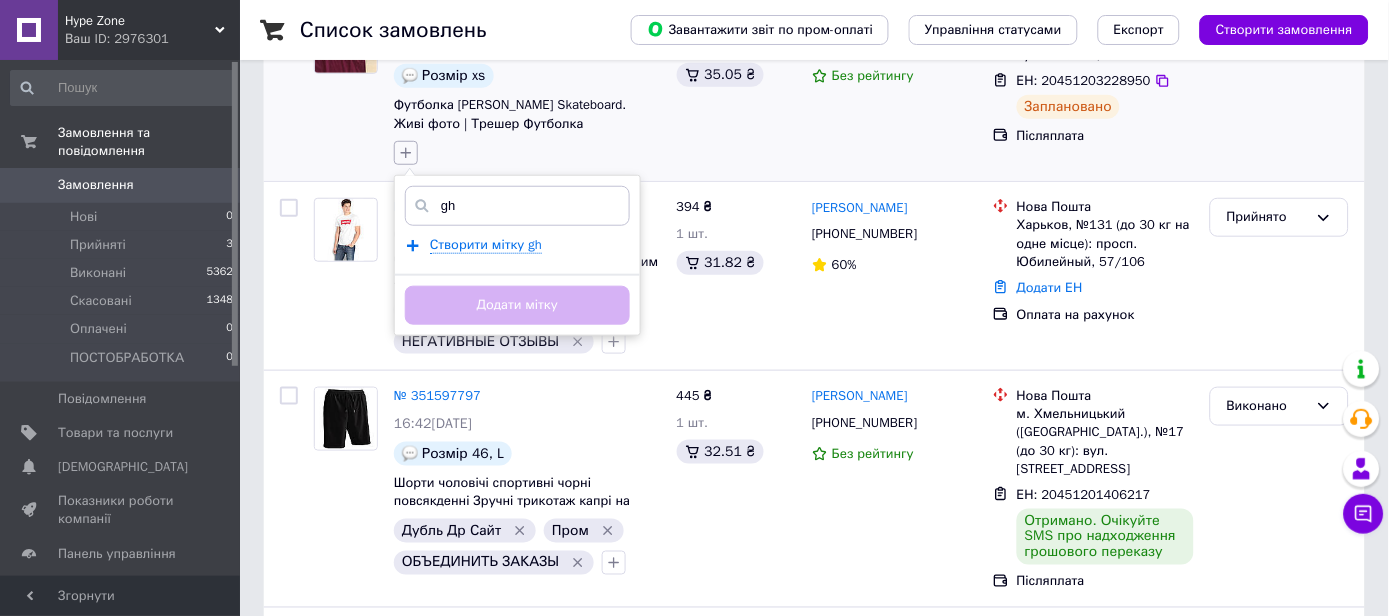 type on "g" 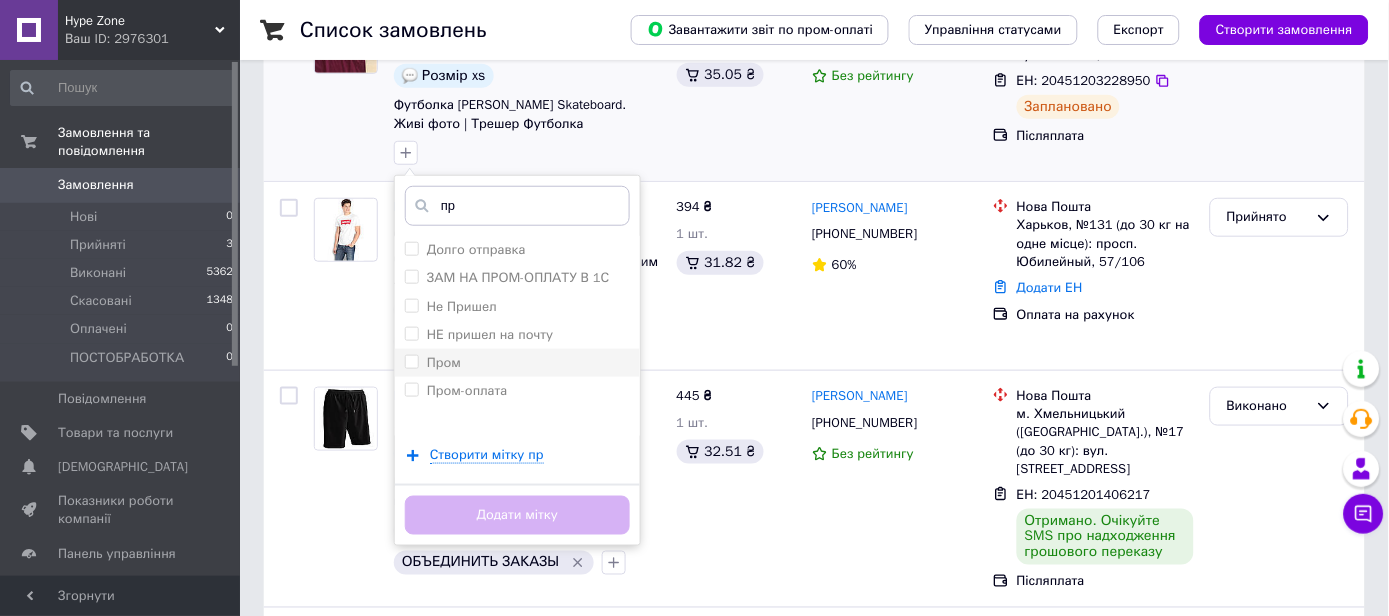 type on "пр" 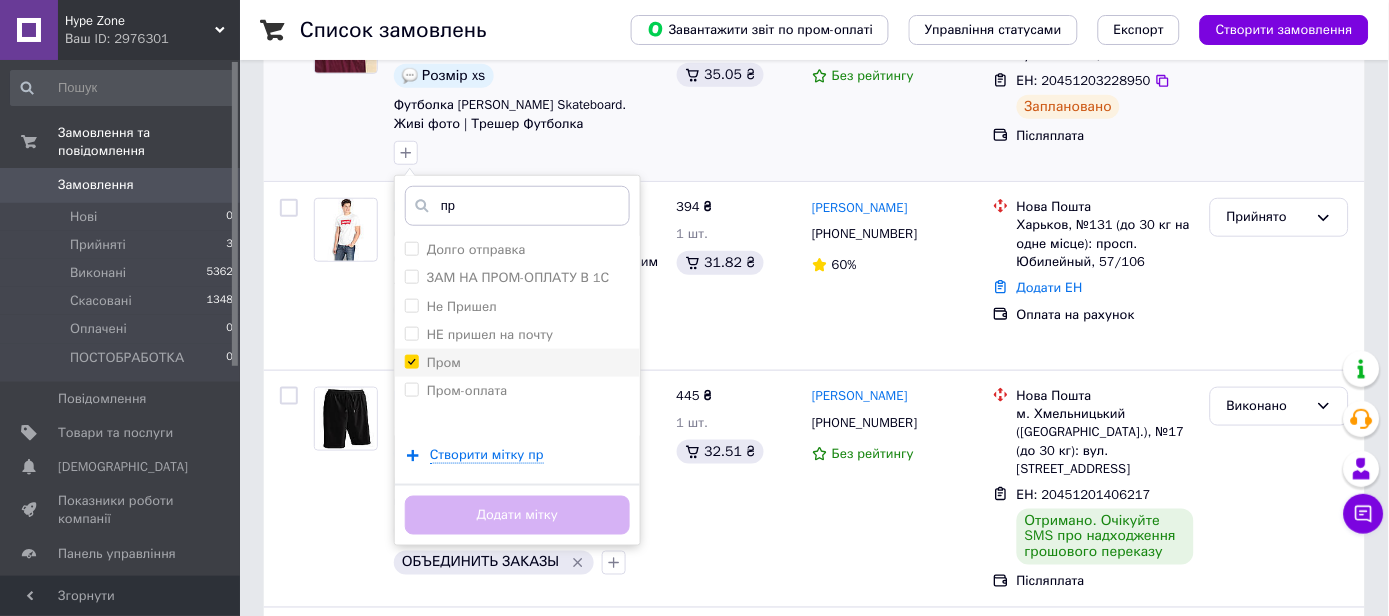 checkbox on "true" 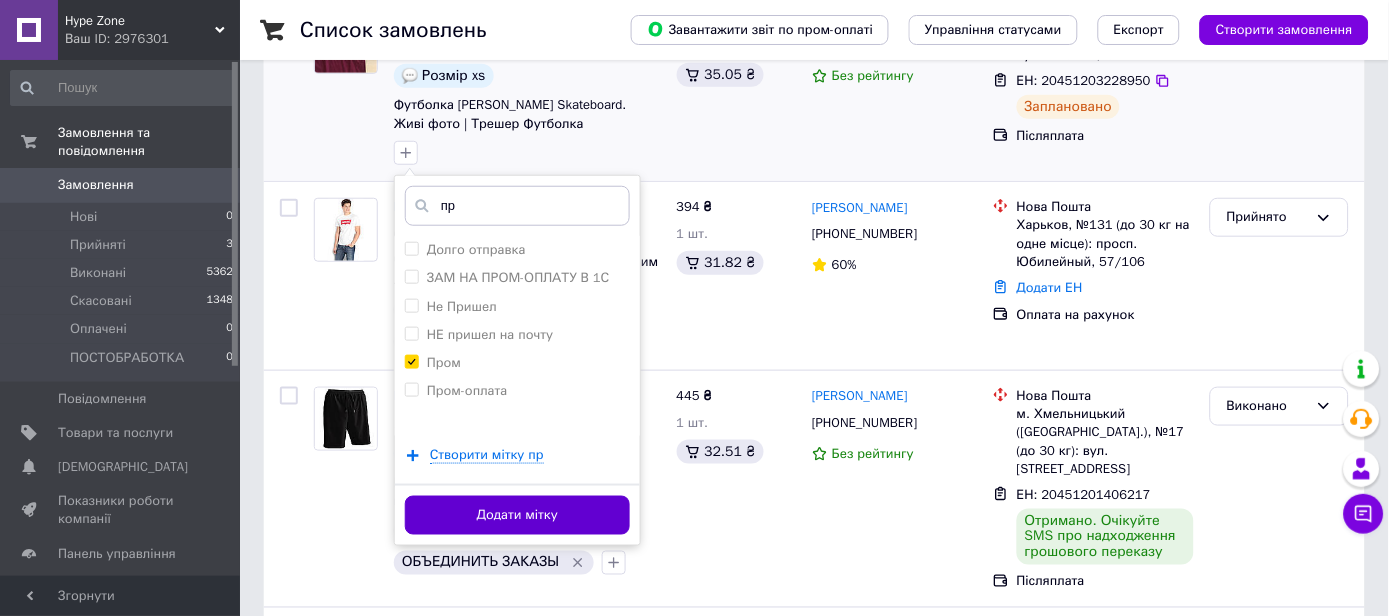 click on "Додати мітку" at bounding box center (517, 515) 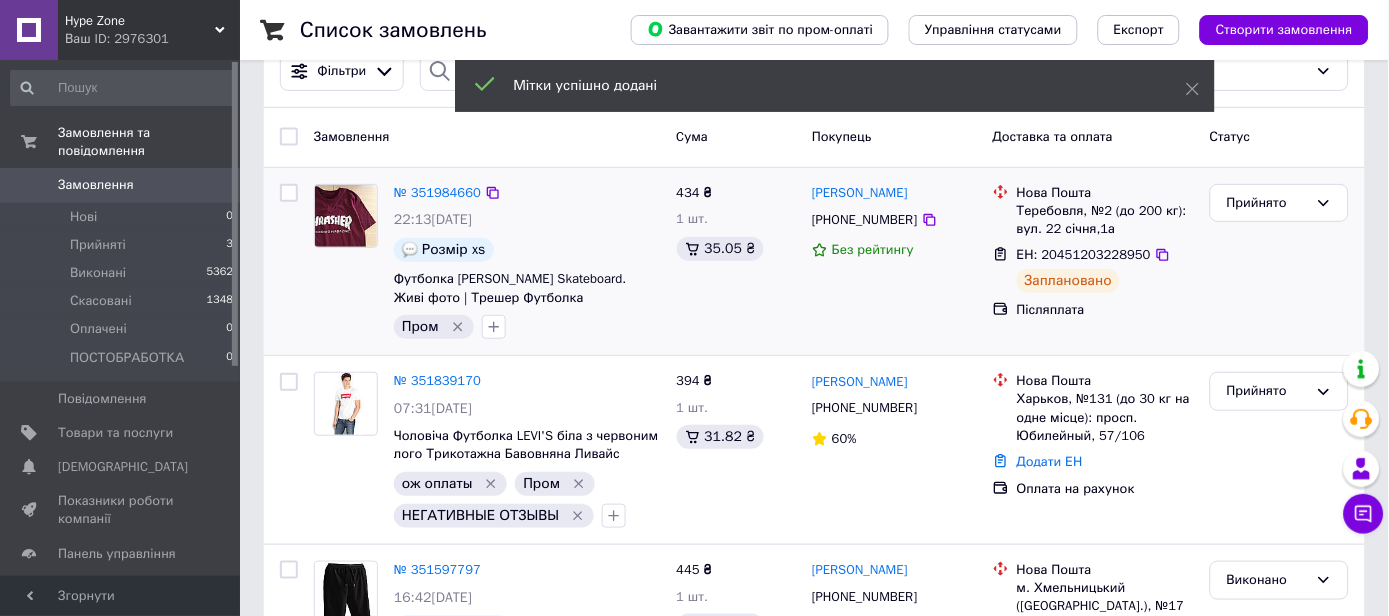 scroll, scrollTop: 0, scrollLeft: 0, axis: both 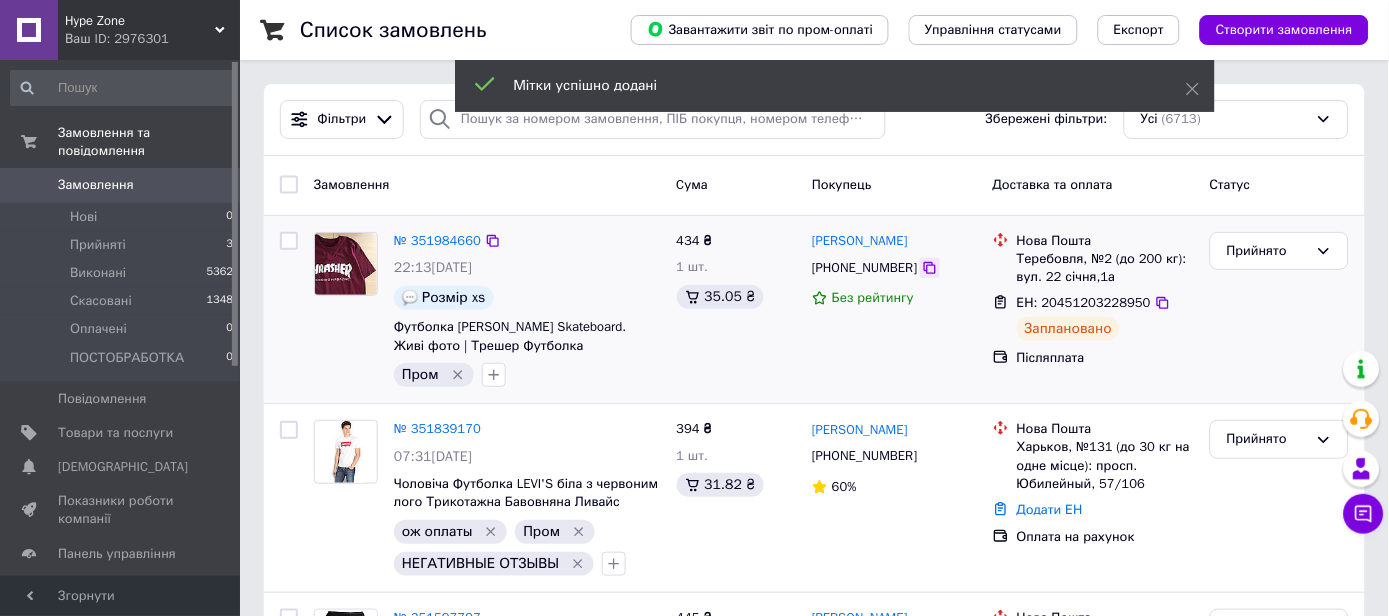 click 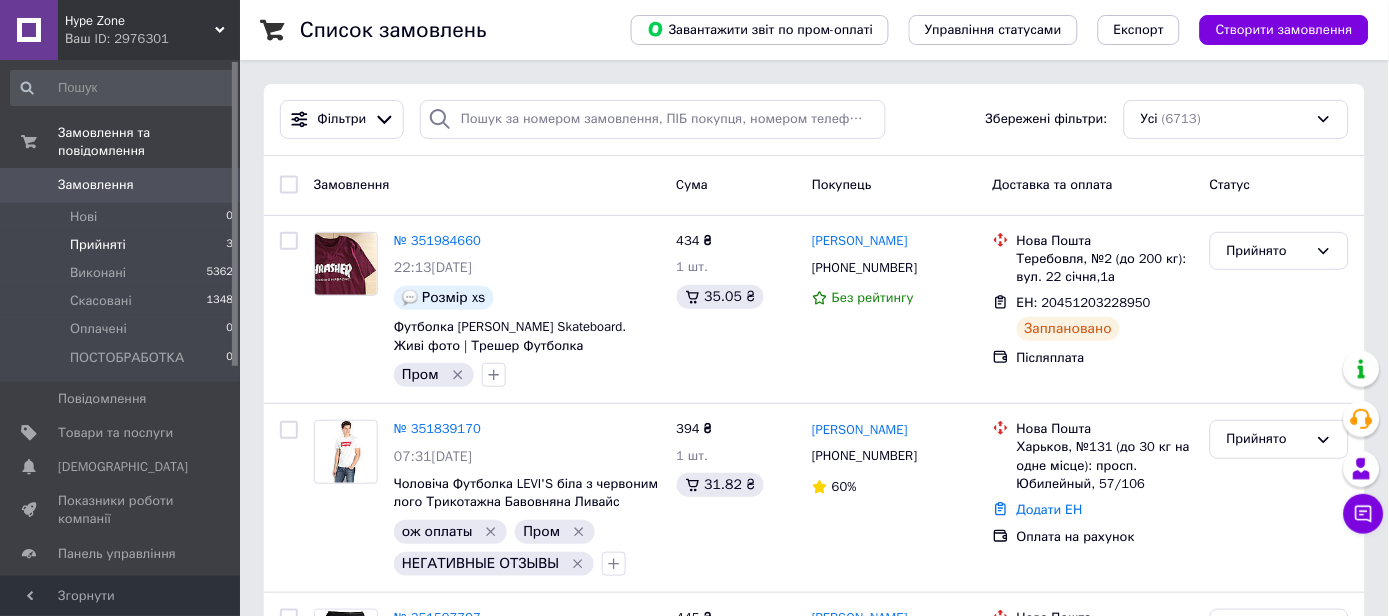 click on "Прийняті" at bounding box center (98, 245) 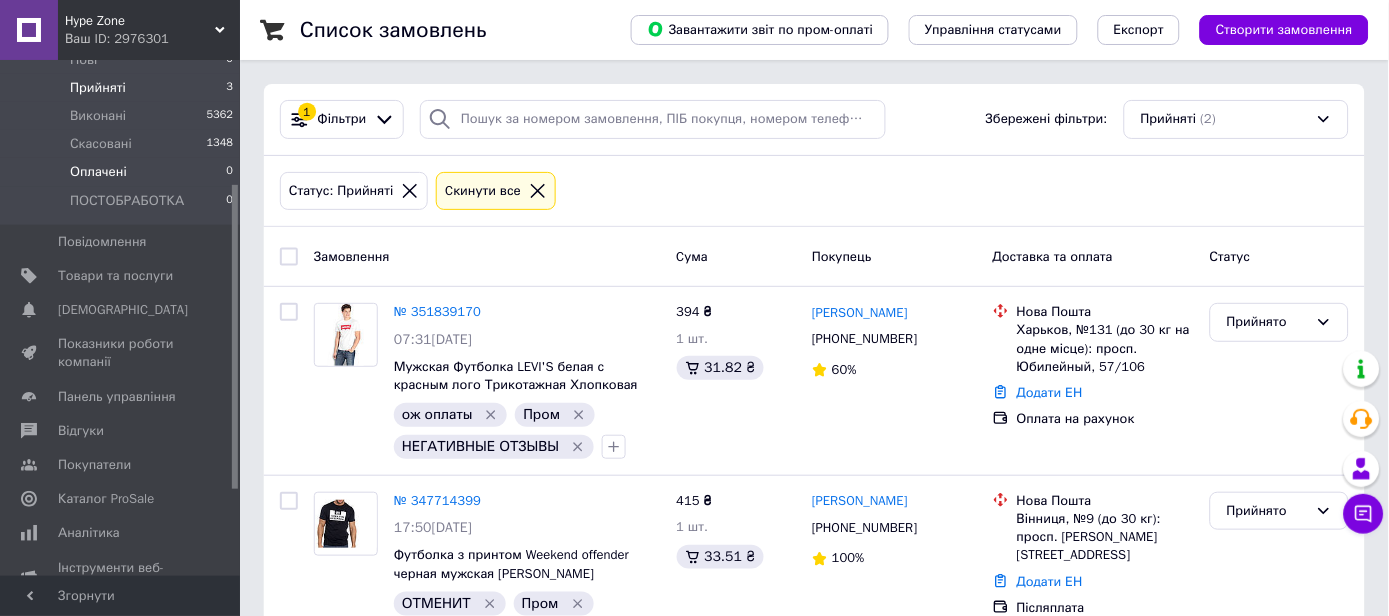 scroll, scrollTop: 222, scrollLeft: 0, axis: vertical 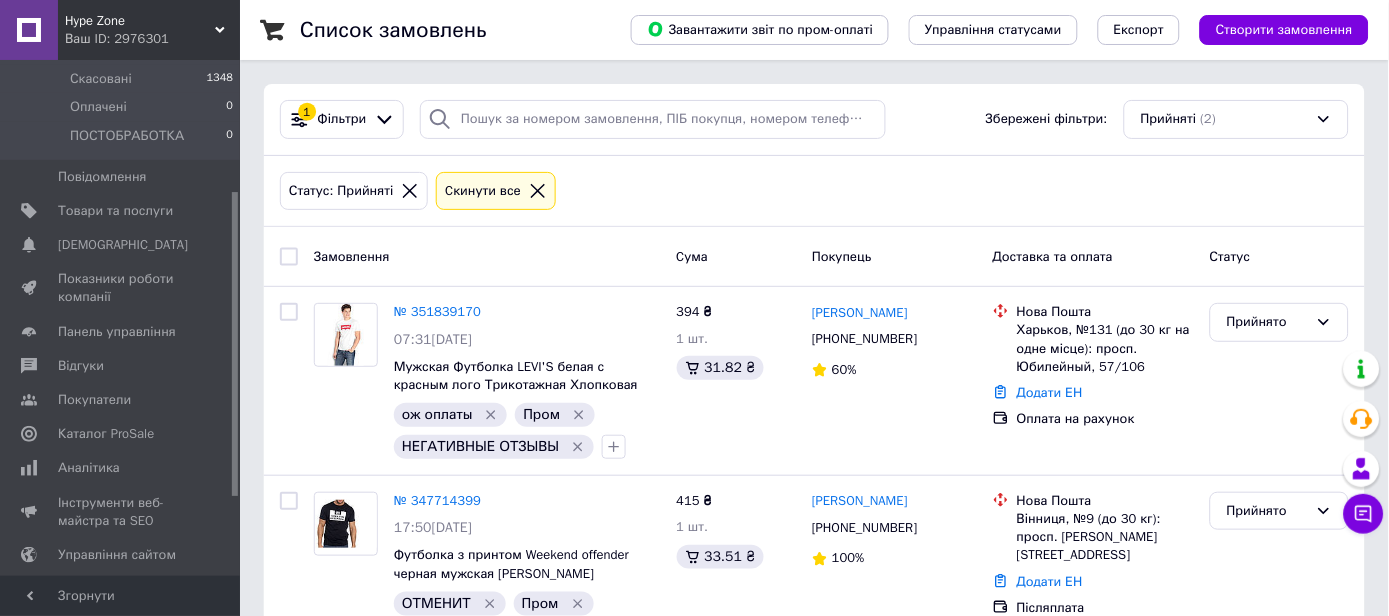 click 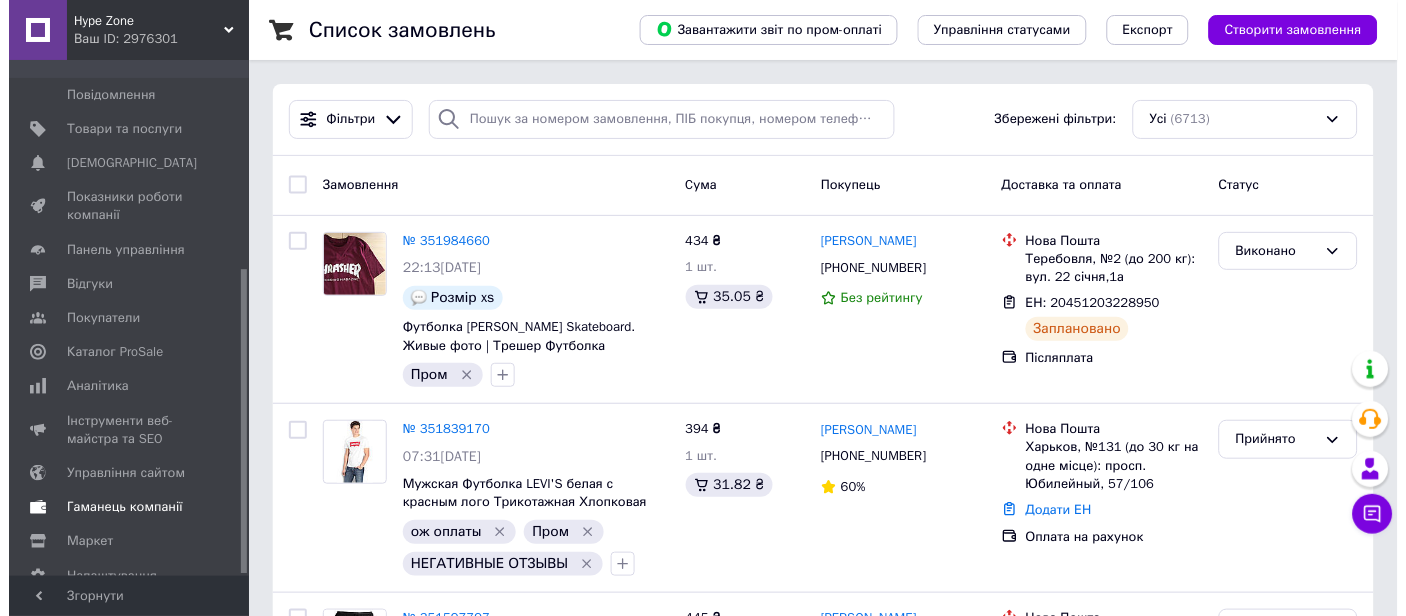scroll, scrollTop: 353, scrollLeft: 0, axis: vertical 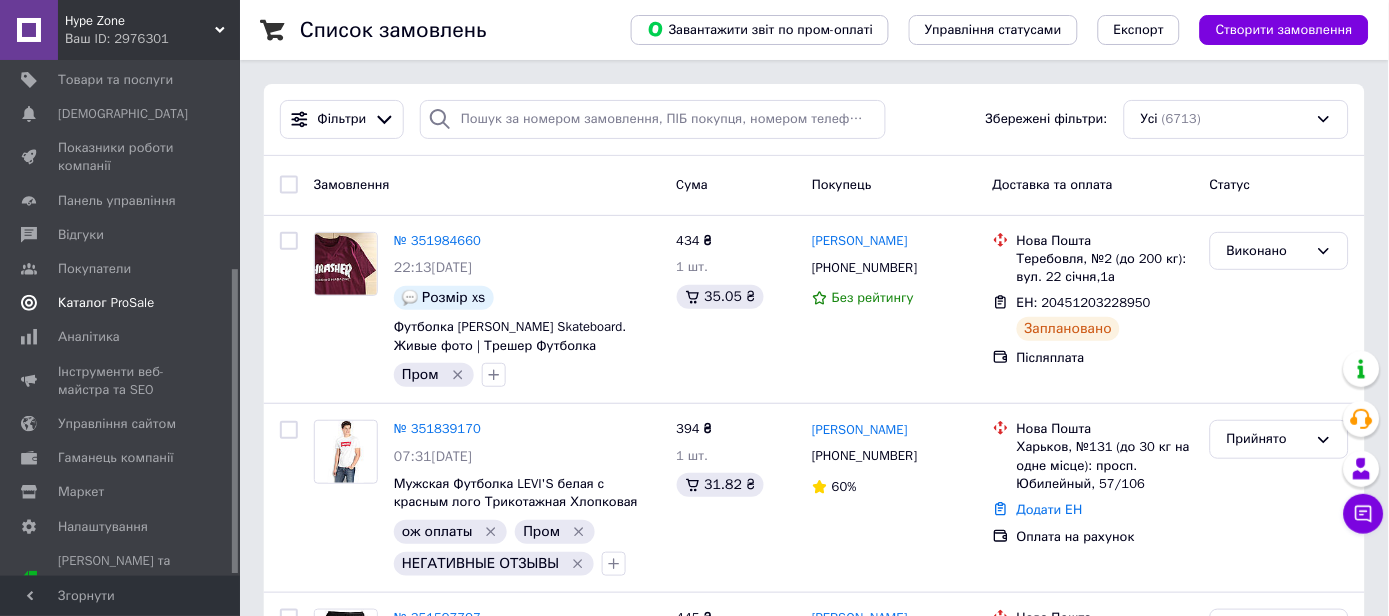 click on "Каталог ProSale" at bounding box center (106, 303) 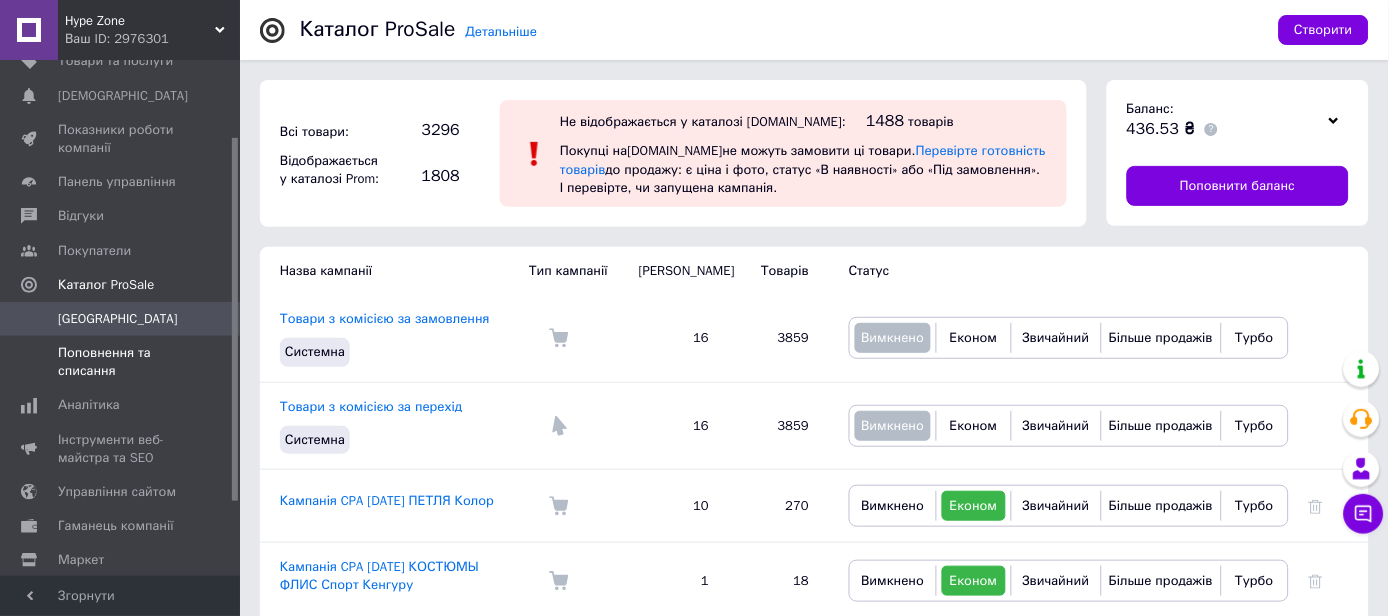 scroll, scrollTop: 0, scrollLeft: 0, axis: both 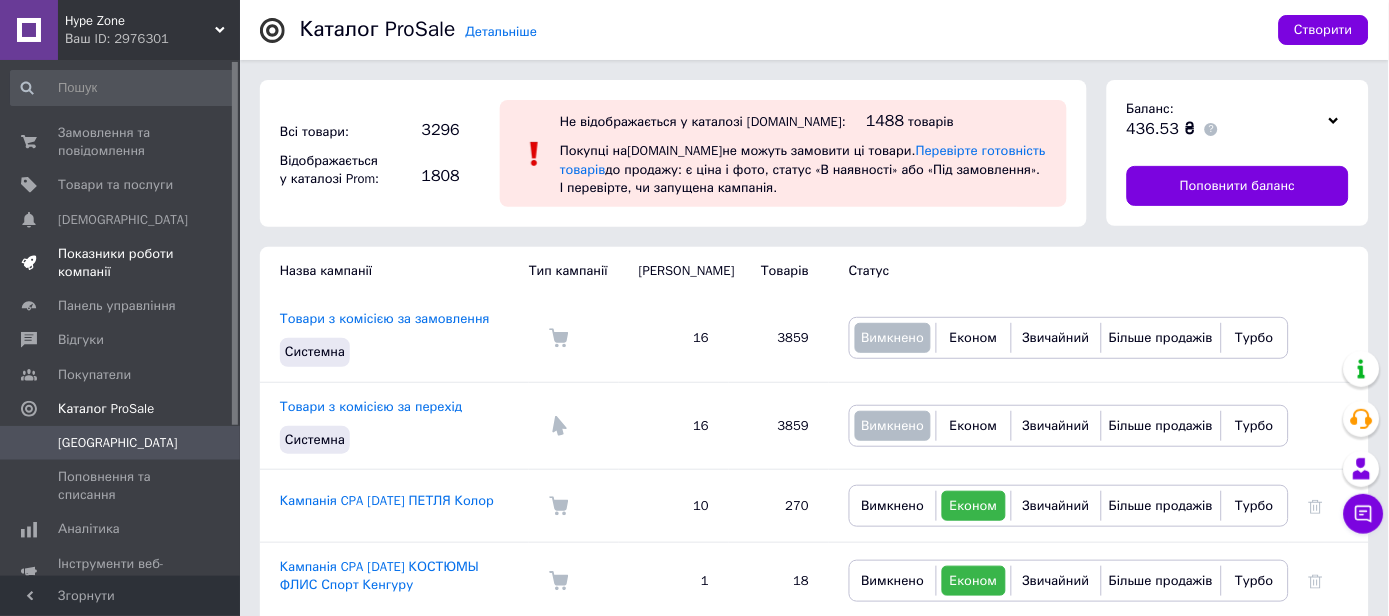 click on "Показники роботи компанії" at bounding box center (121, 263) 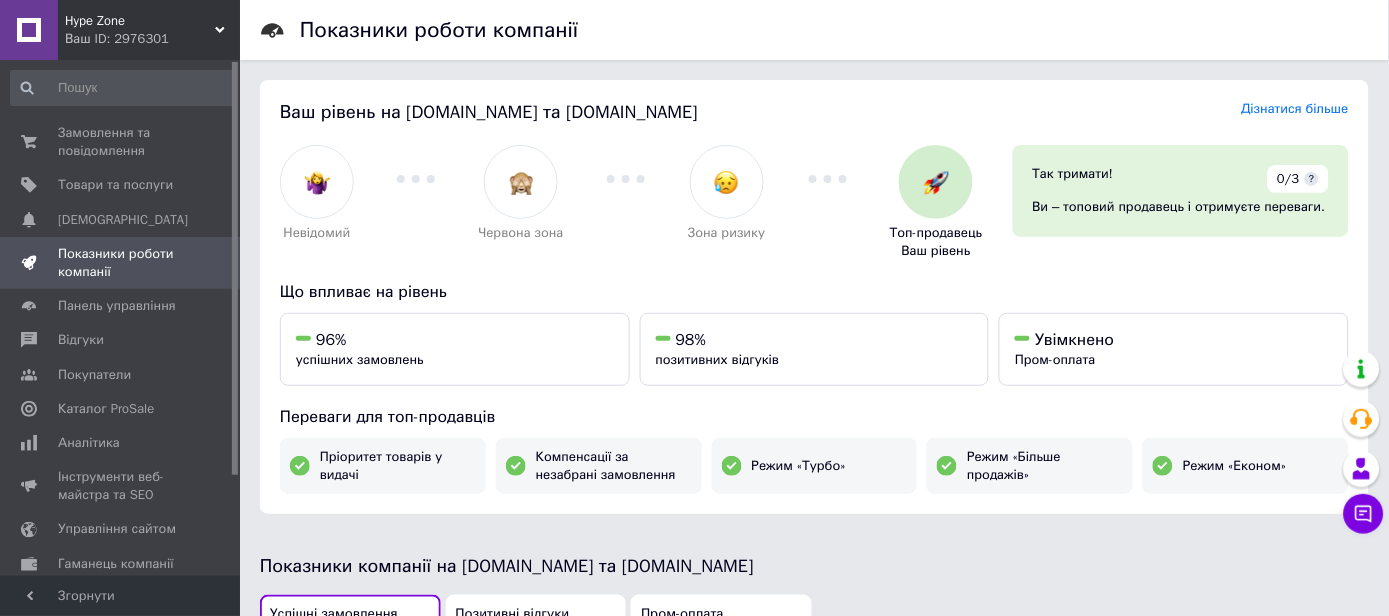 scroll, scrollTop: 666, scrollLeft: 0, axis: vertical 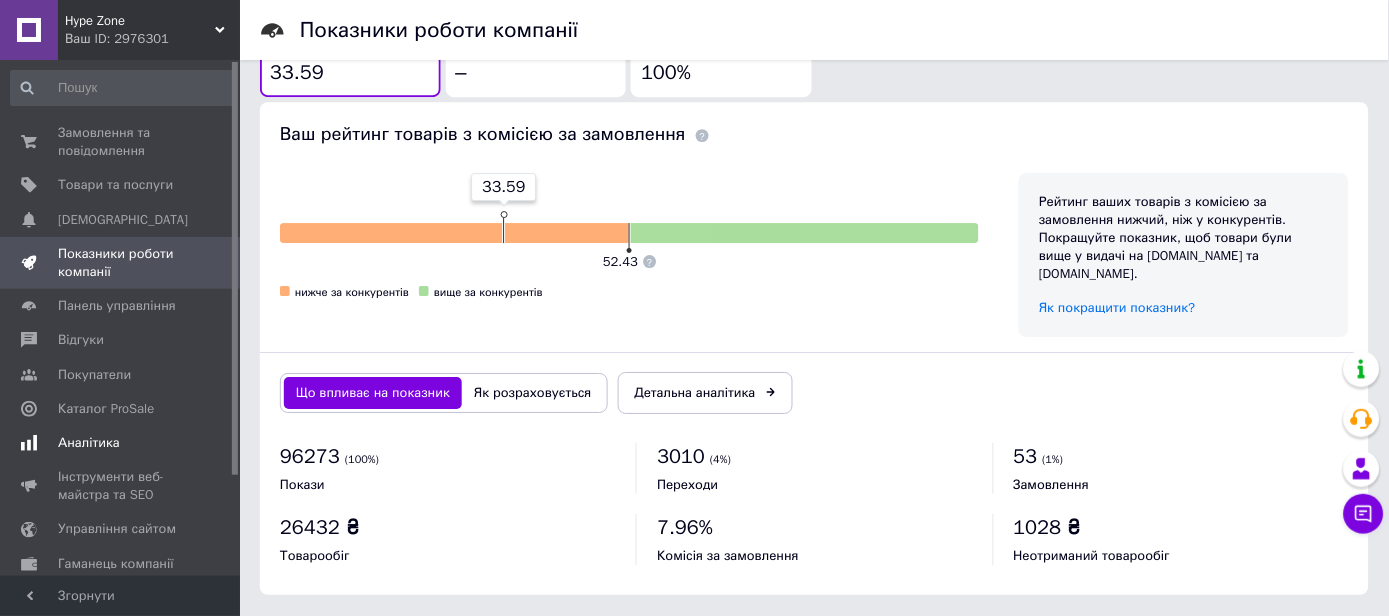 click on "Аналітика" at bounding box center [89, 443] 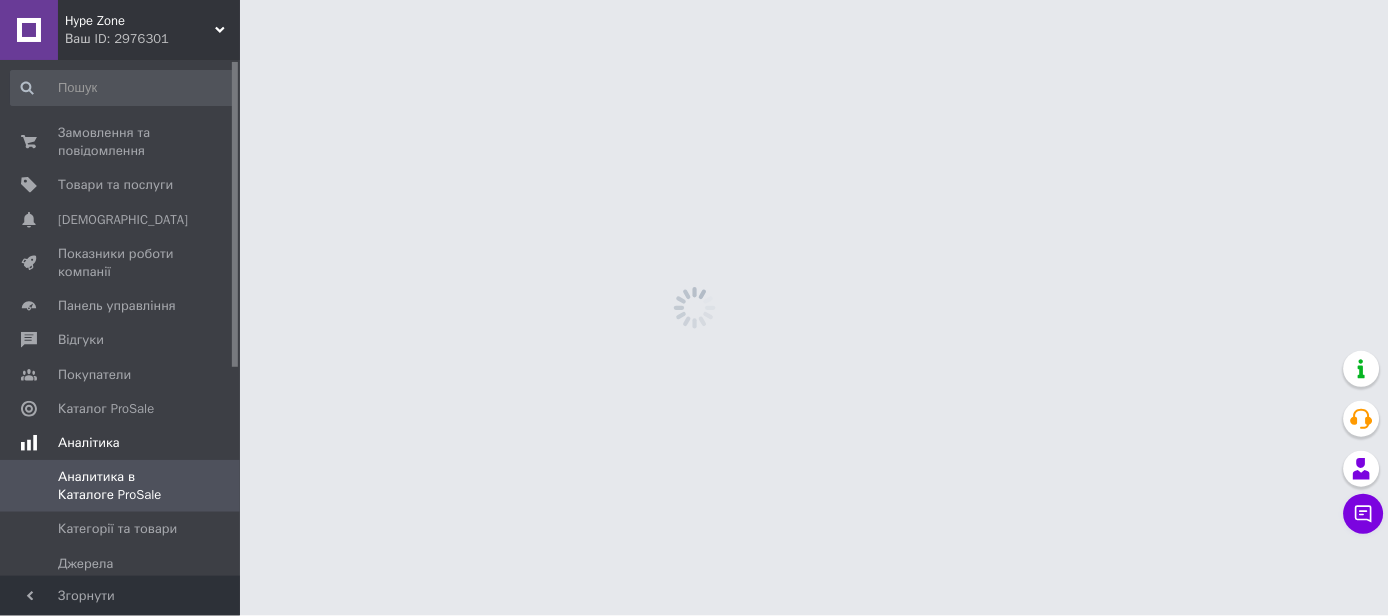 scroll, scrollTop: 0, scrollLeft: 0, axis: both 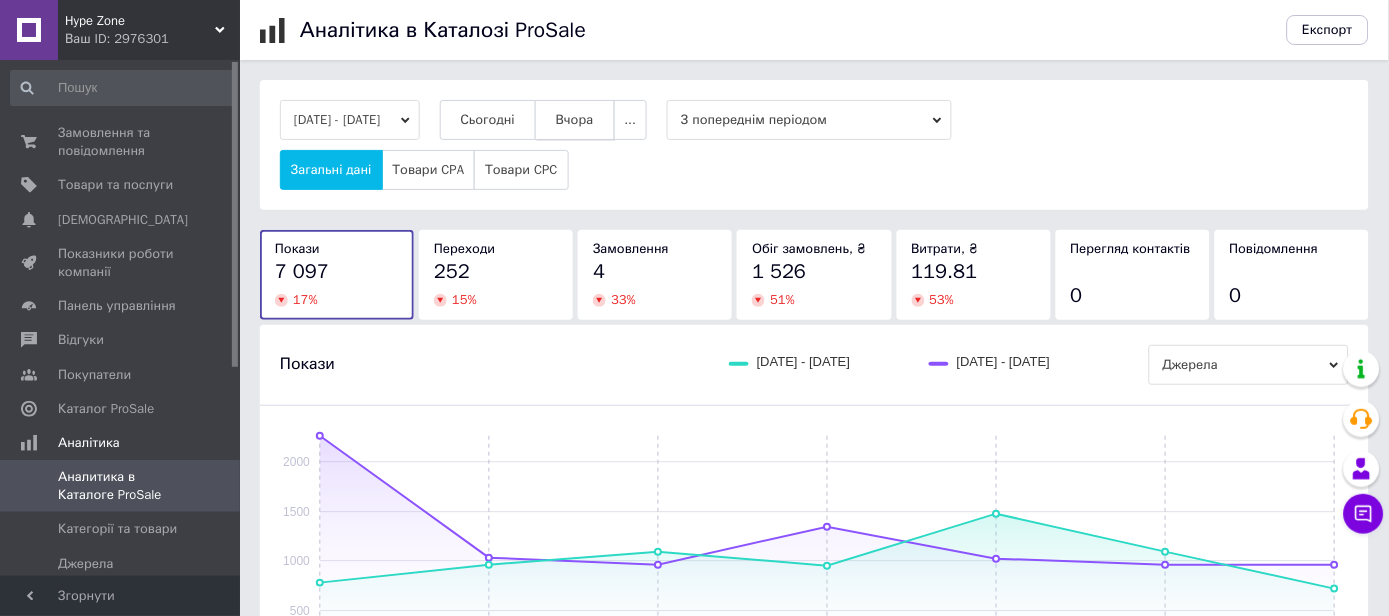 click on "Вчора" at bounding box center [575, 120] 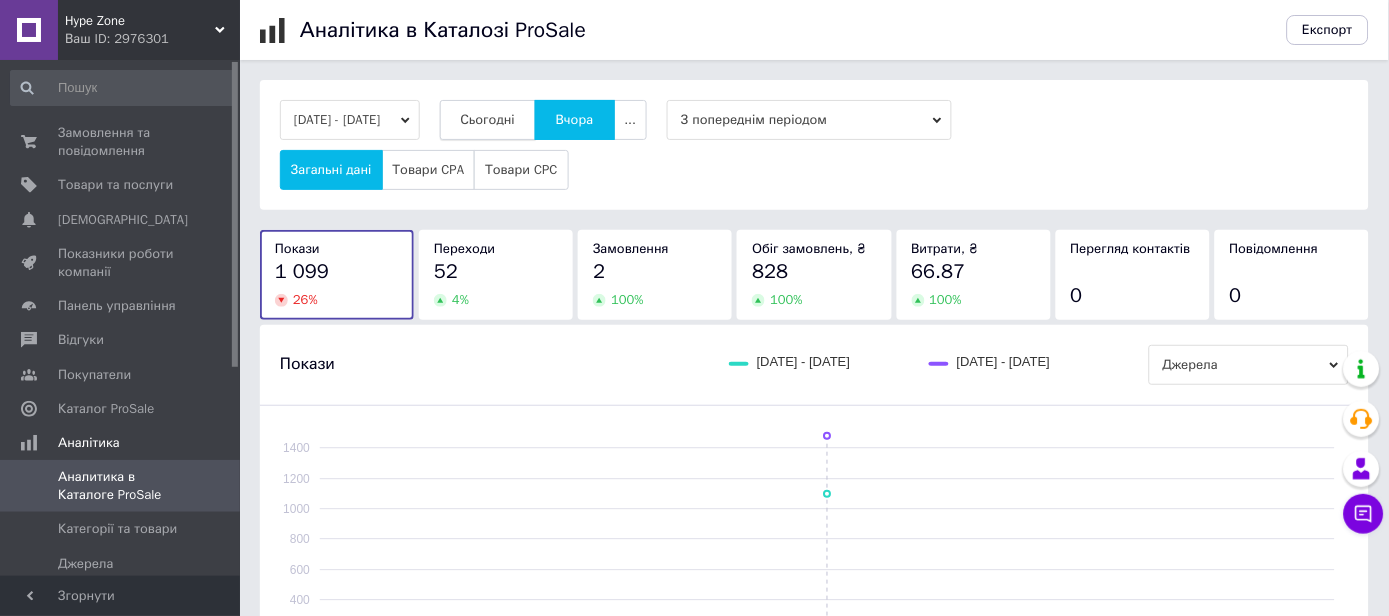 click on "Сьогодні" at bounding box center [488, 120] 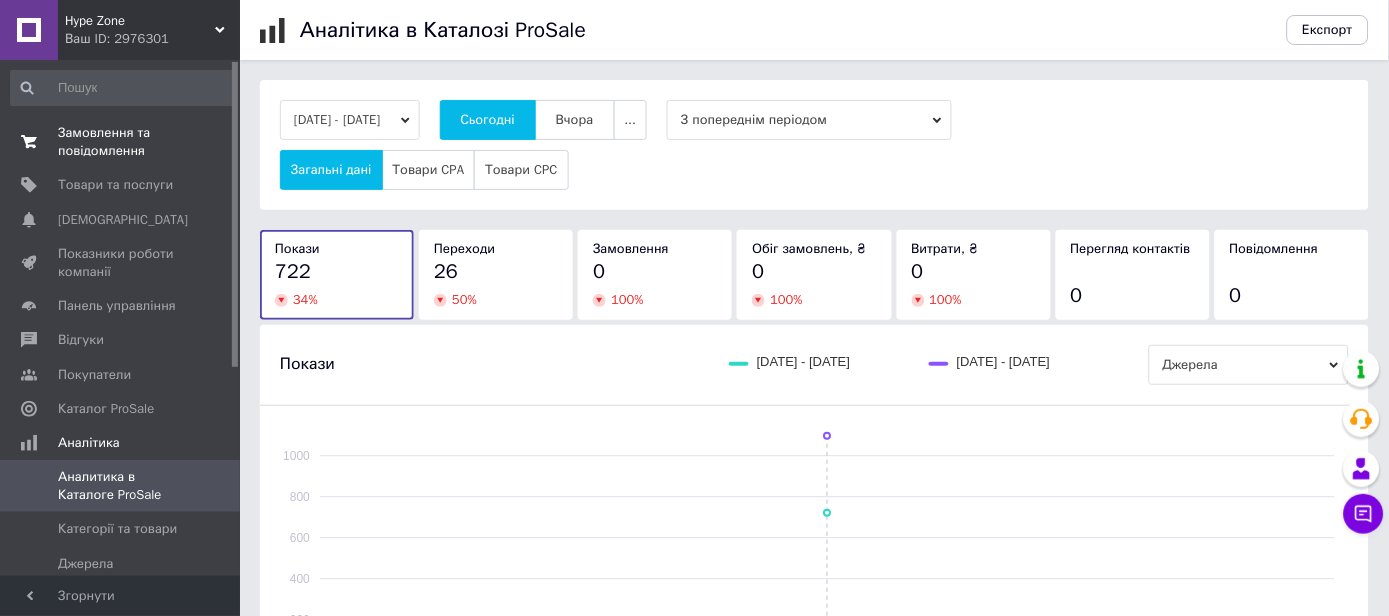 click on "Замовлення та повідомлення" at bounding box center [121, 142] 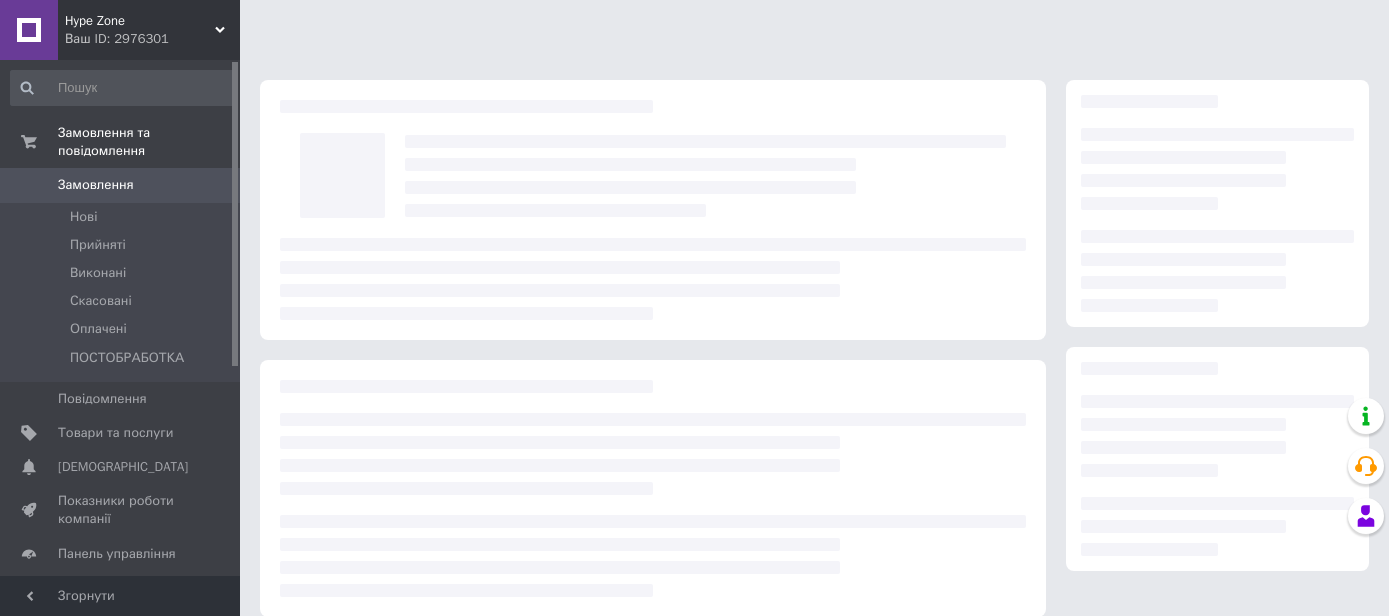 scroll, scrollTop: 0, scrollLeft: 0, axis: both 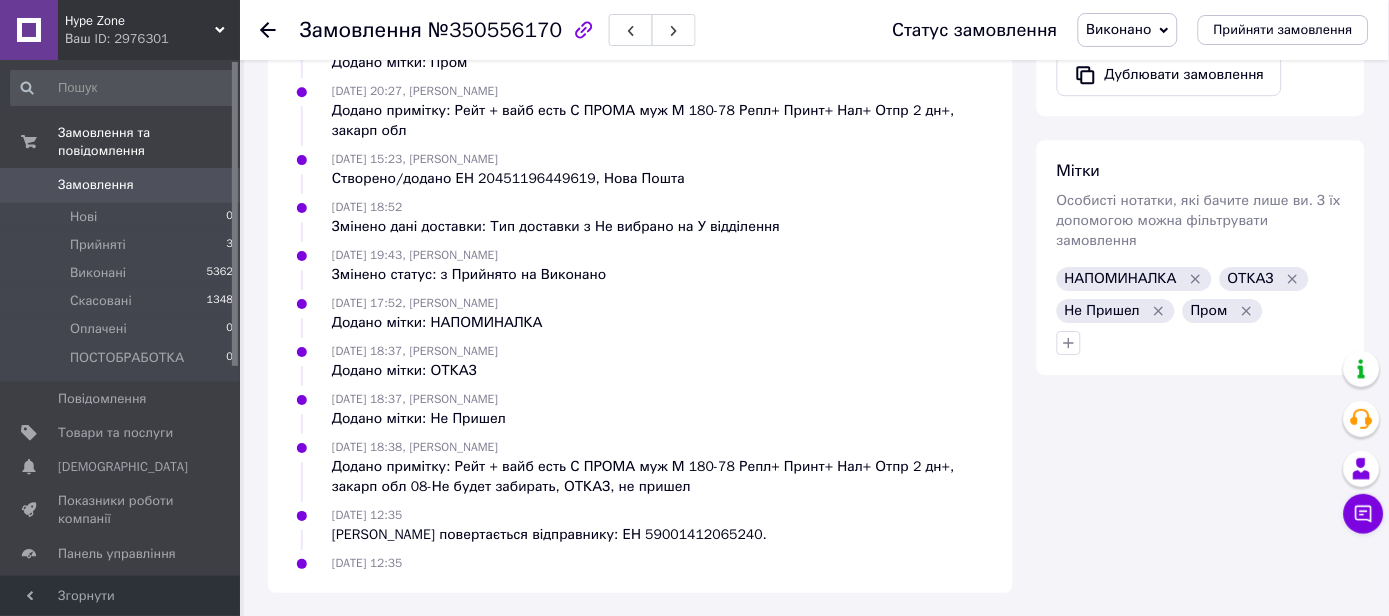 click on "Нараховано 107.53 грн на бонусний рахунок за незабране замовлення" at bounding box center [574, 583] 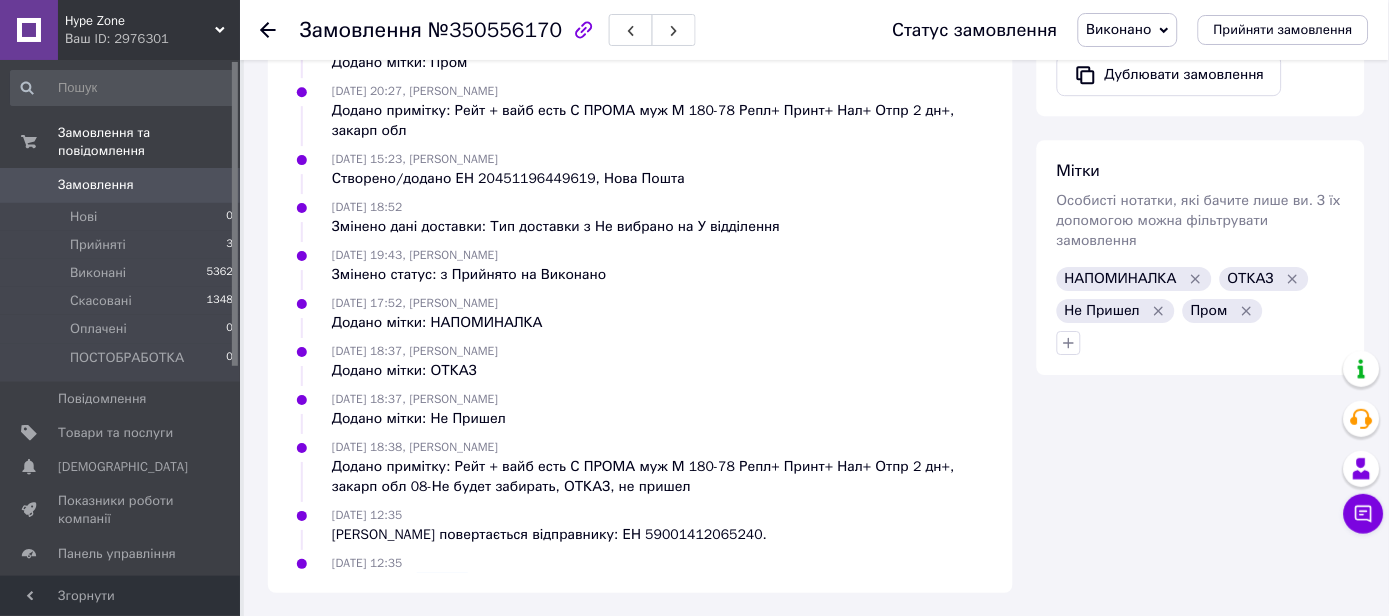 click on "Нараховано 107.53 грн на бонусний рахунок за незабране замовлення" at bounding box center (574, 583) 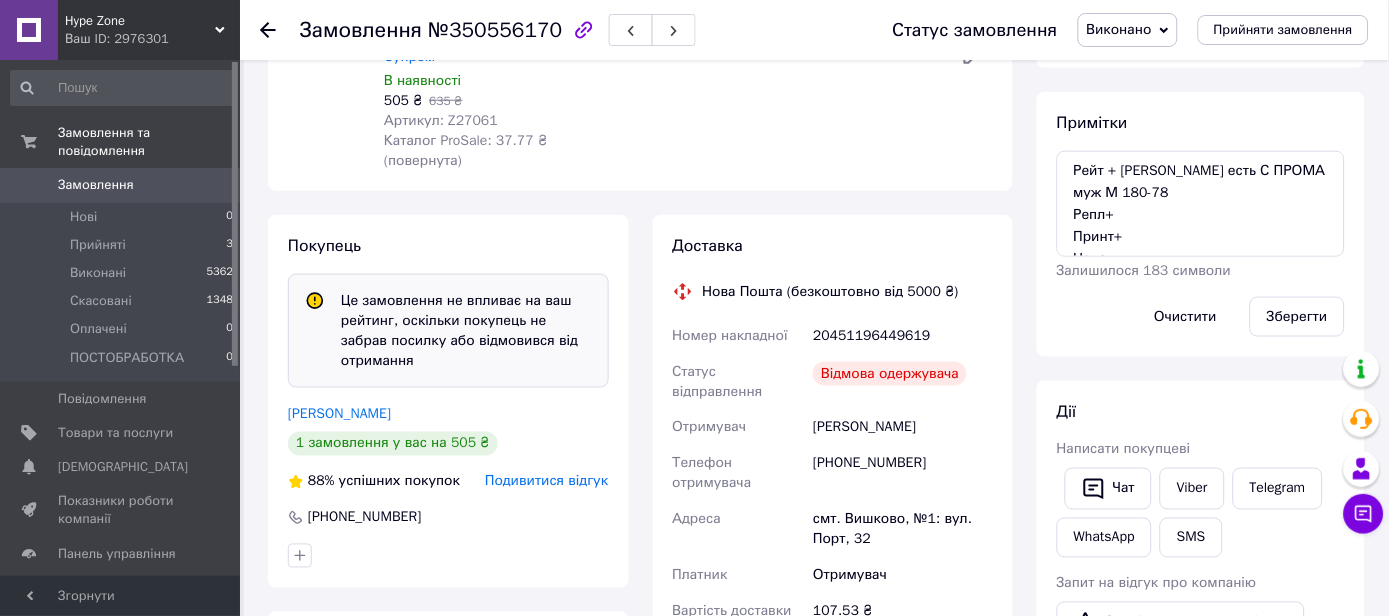 scroll, scrollTop: 288, scrollLeft: 0, axis: vertical 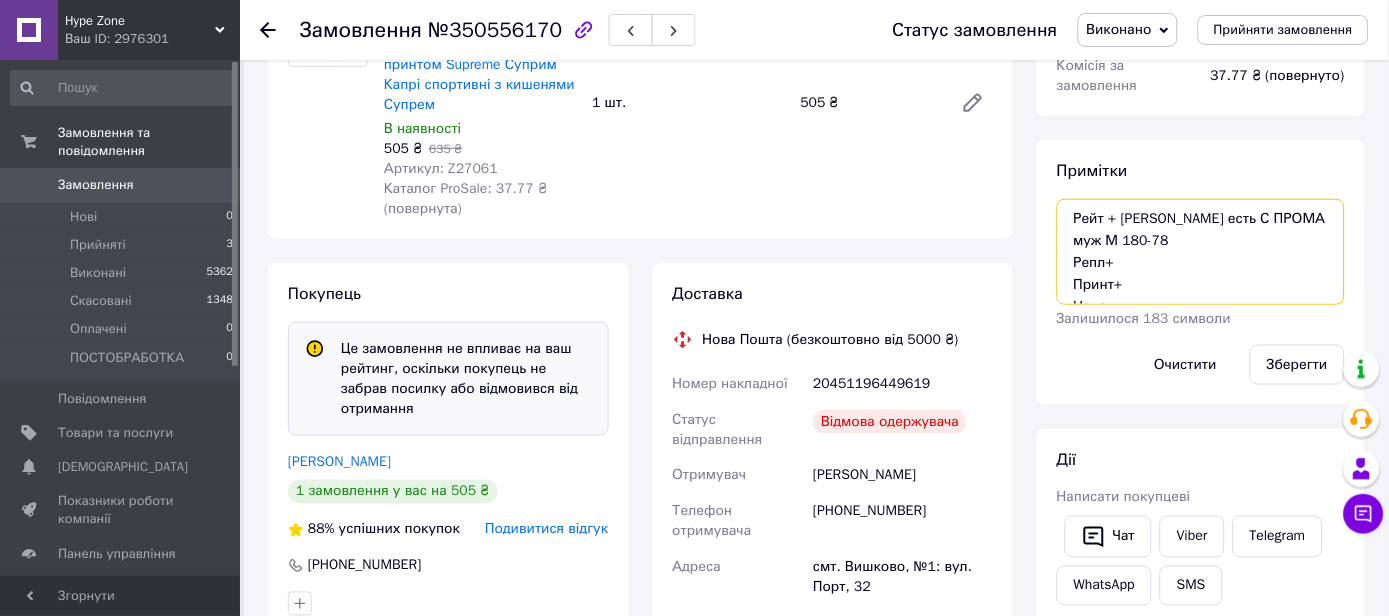 click on "Рейт + вайб есть С ПРОМА
муж М 180-78
Репл+
Принт+
Нал+
Отпр 2 дн+, закарп обл
08-Не будет забирать, ОТКАЗ, не пришел" at bounding box center (1201, 252) 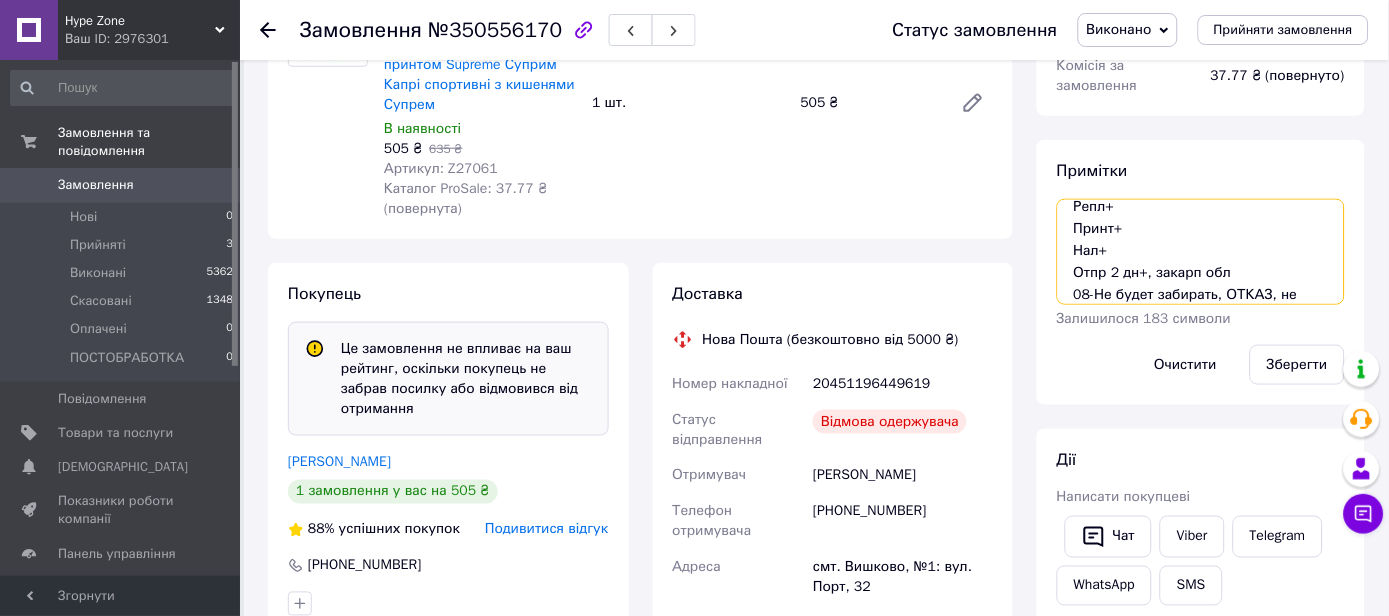 scroll, scrollTop: 78, scrollLeft: 0, axis: vertical 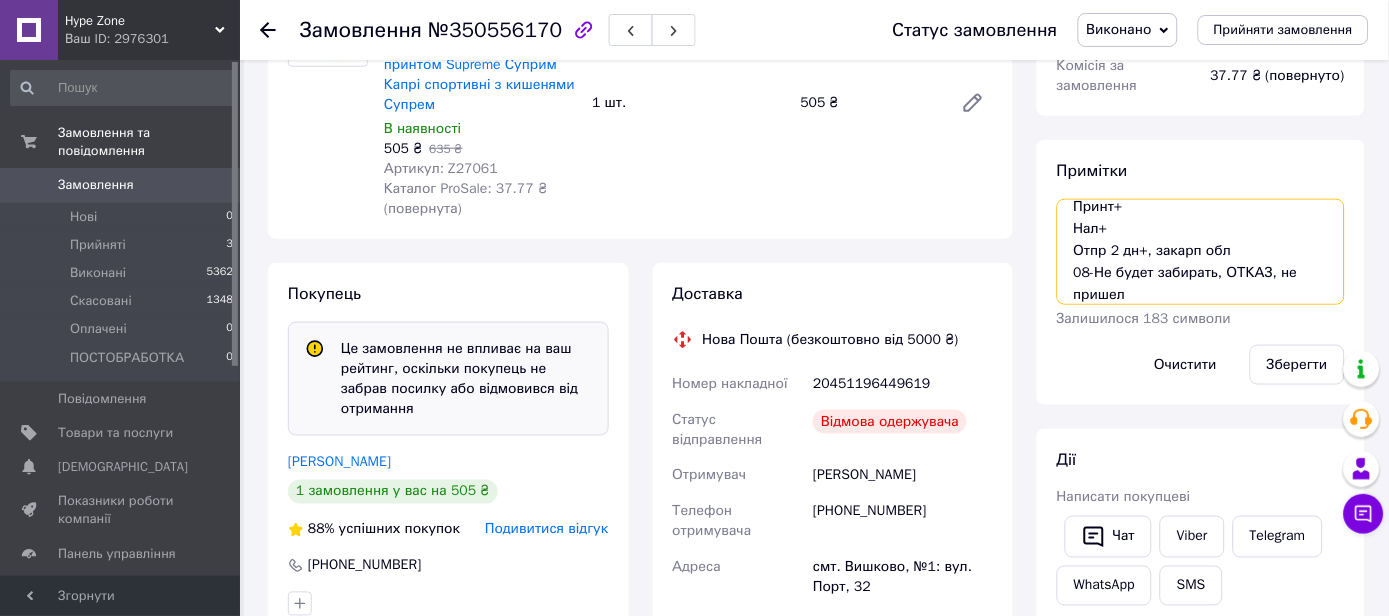 click on "Рейт + вайб есть С ПРОМА
муж М 180-78
Репл+
Принт+
Нал+
Отпр 2 дн+, закарп обл
08-Не будет забирать, ОТКАЗ, не пришел" at bounding box center (1201, 252) 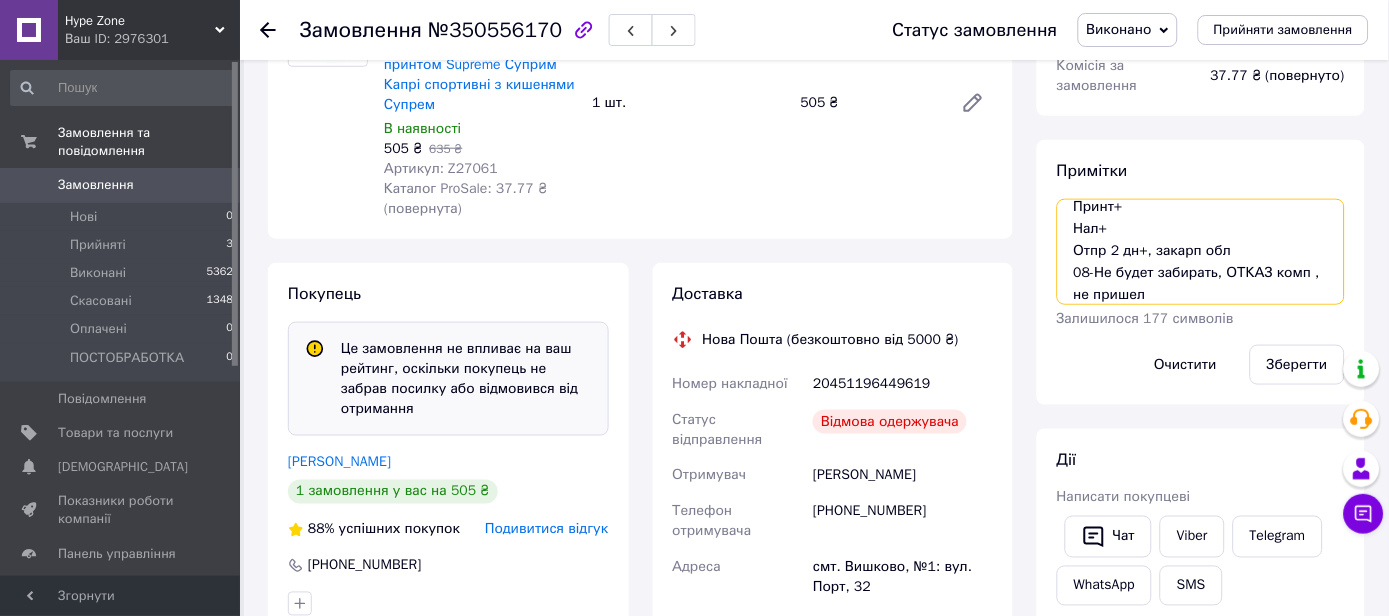 paste on "107.53" 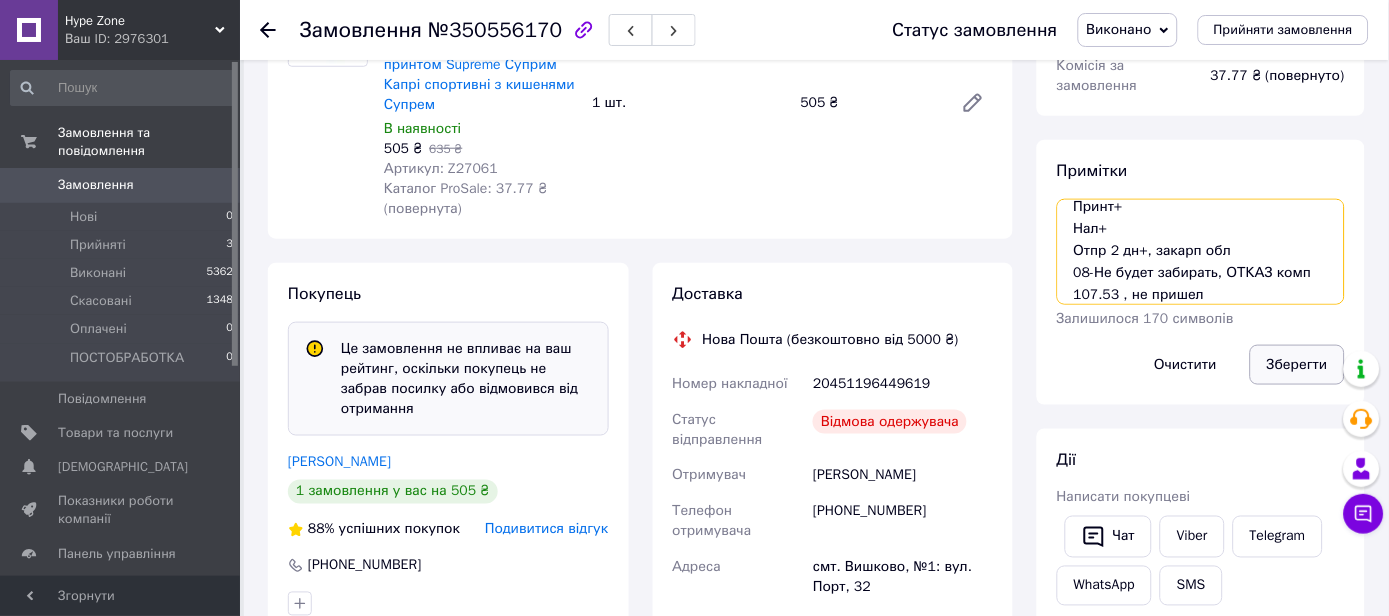 type on "Рейт + вайб есть С ПРОМА
муж М 180-78
Репл+
Принт+
Нал+
Отпр 2 дн+, закарп обл
08-Не будет забирать, ОТКАЗ комп 107.53 , не пришел" 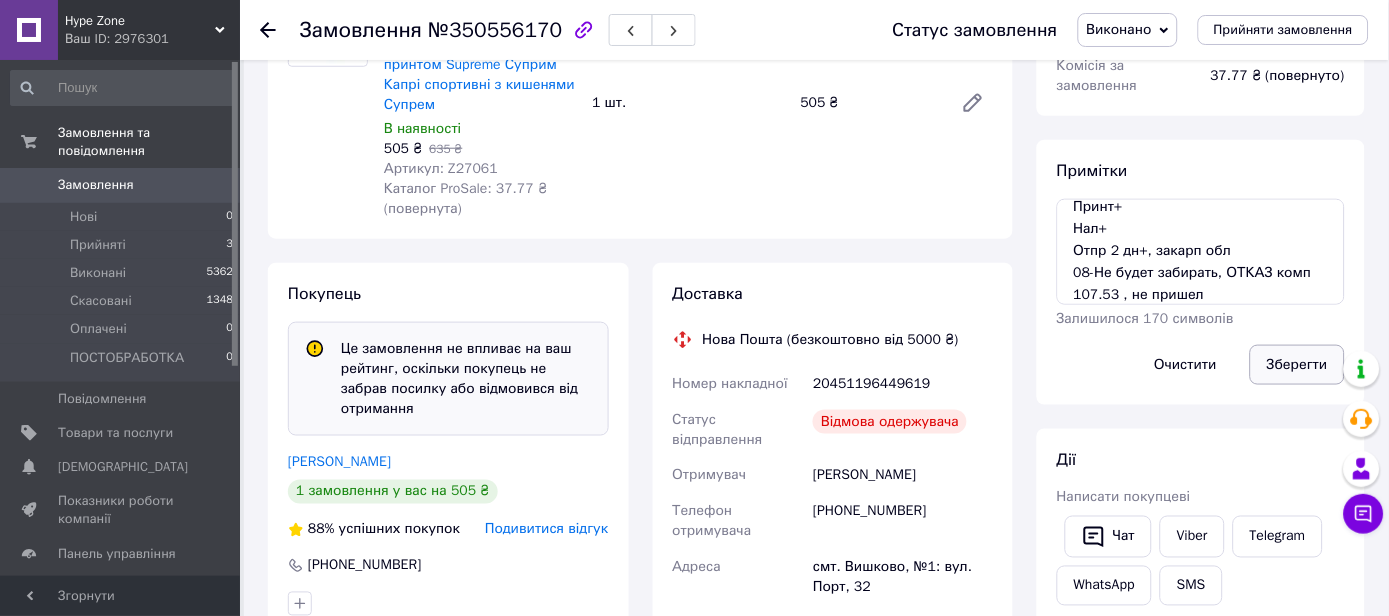 click on "Зберегти" at bounding box center (1297, 365) 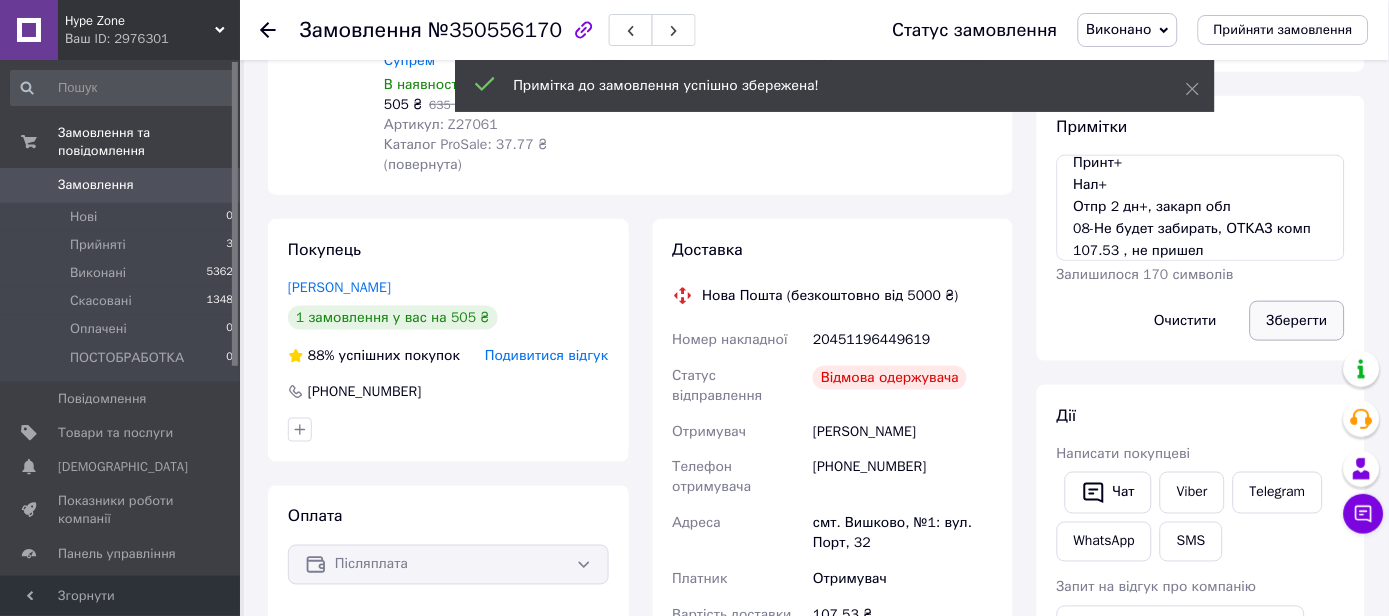 scroll, scrollTop: 243, scrollLeft: 0, axis: vertical 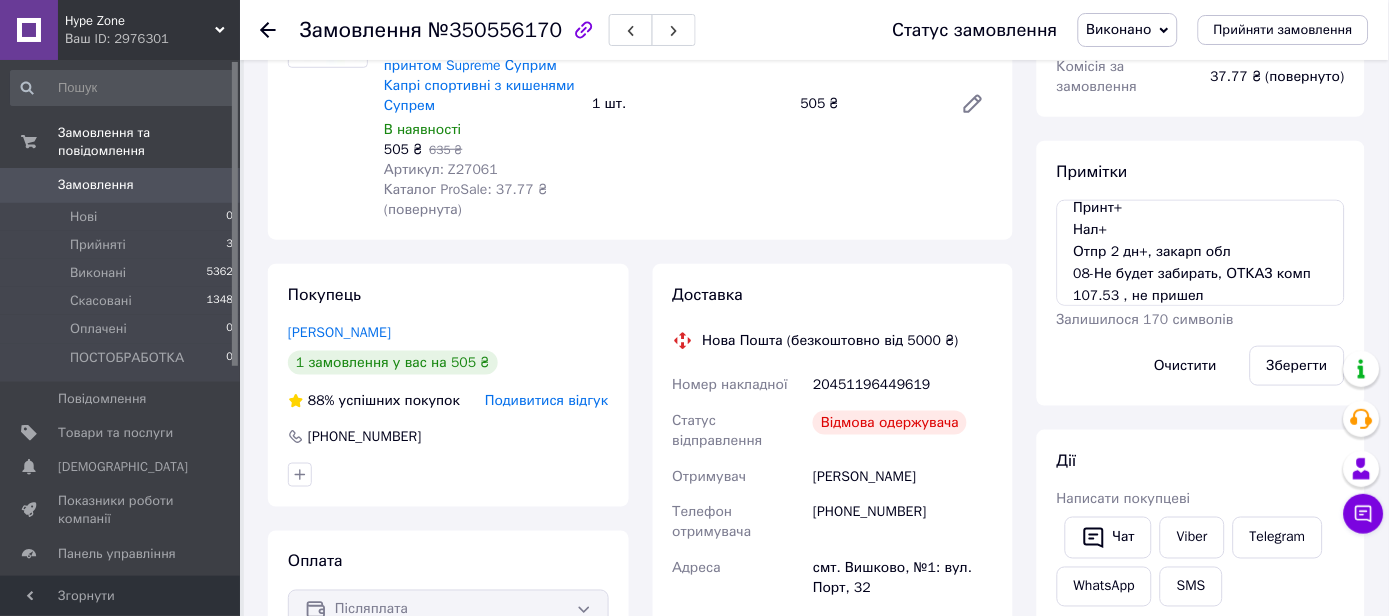 click on "Подивитися відгук" at bounding box center [546, 400] 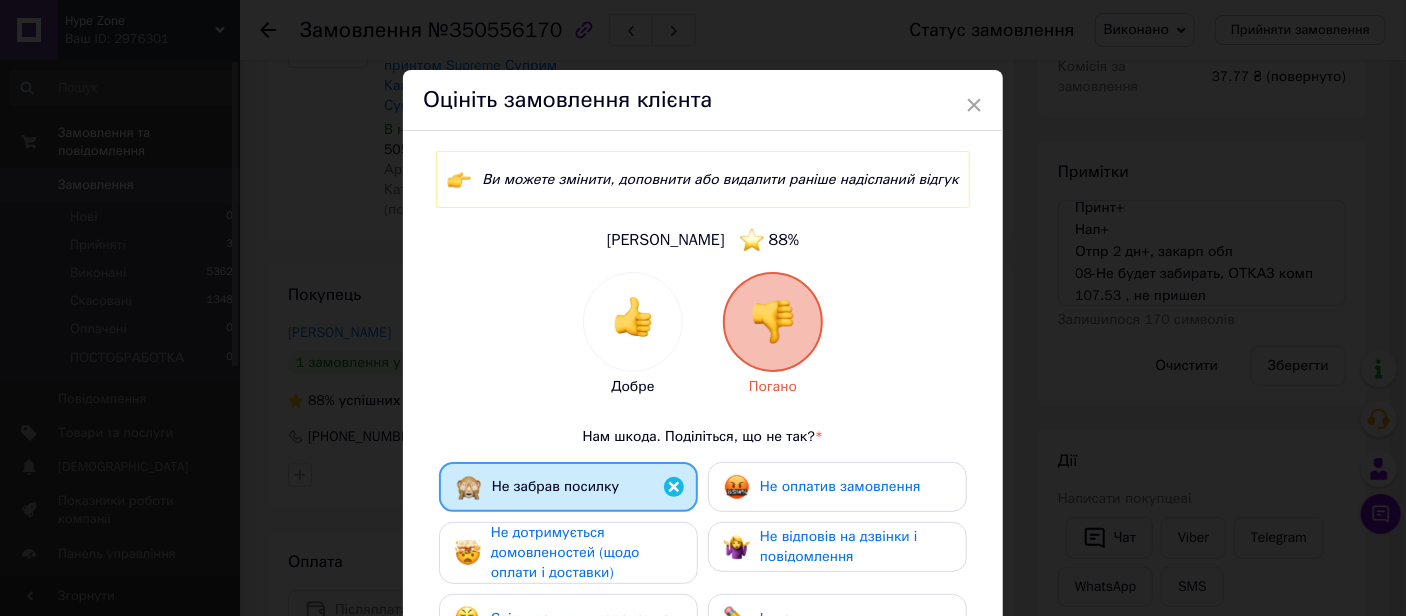 click on "×" at bounding box center [974, 105] 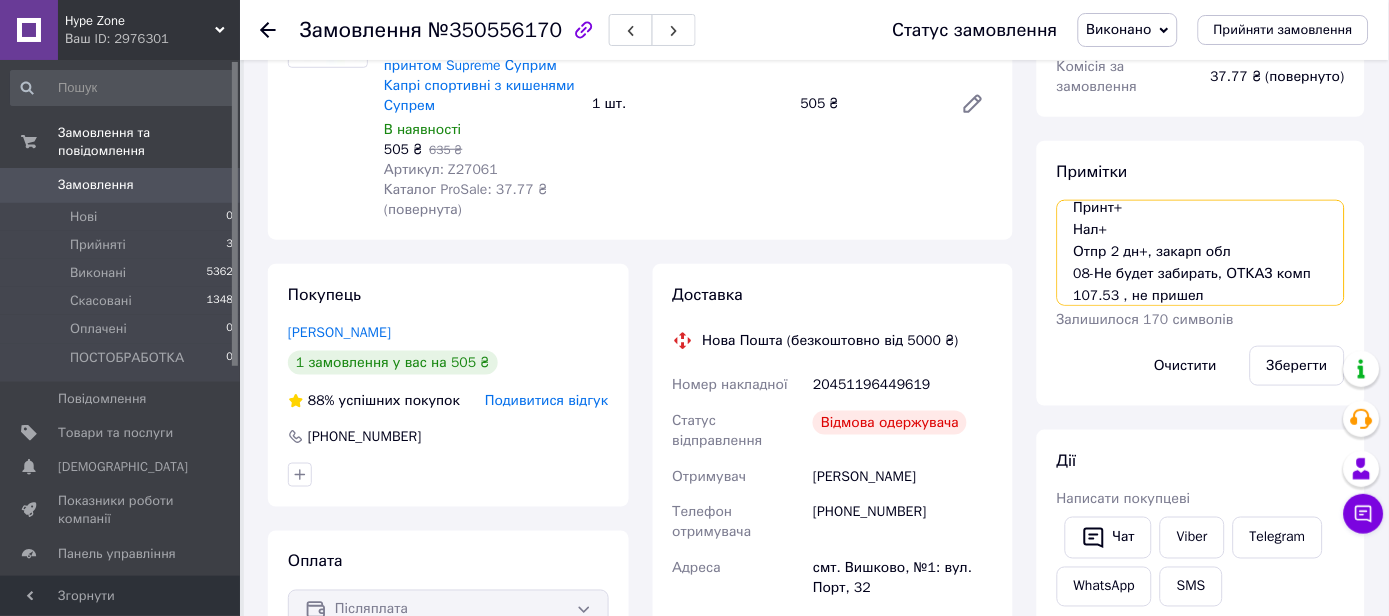 scroll, scrollTop: 88, scrollLeft: 0, axis: vertical 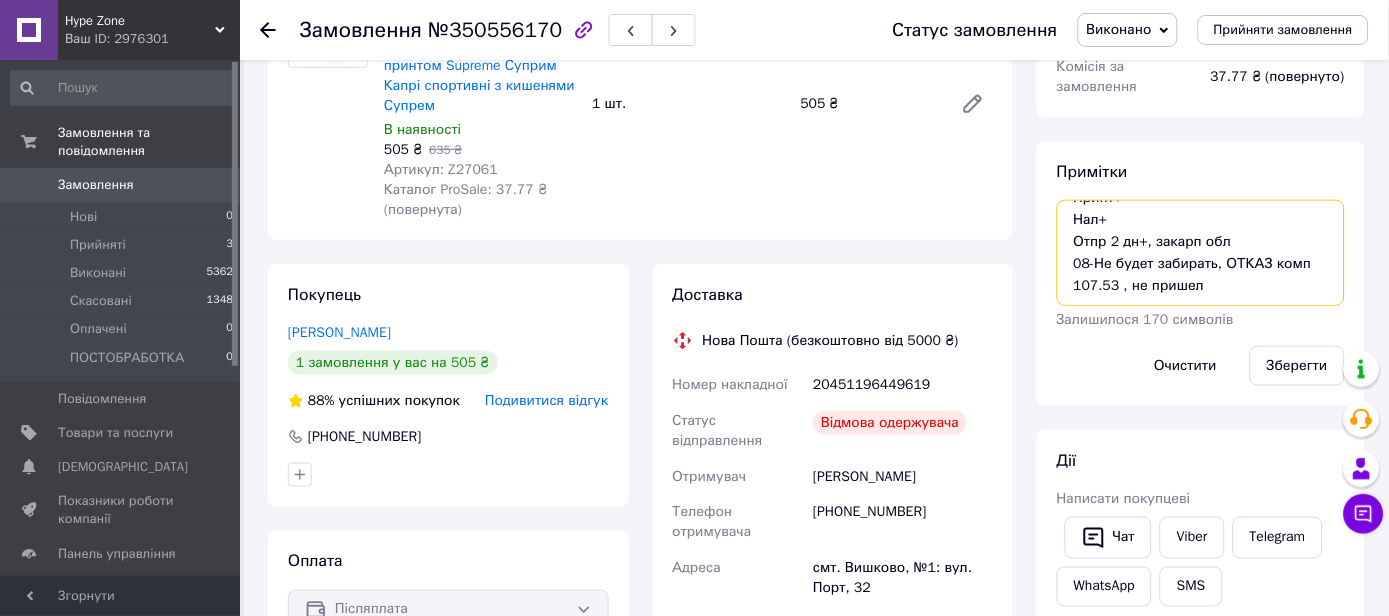 drag, startPoint x: 1066, startPoint y: 269, endPoint x: 1212, endPoint y: 297, distance: 148.66069 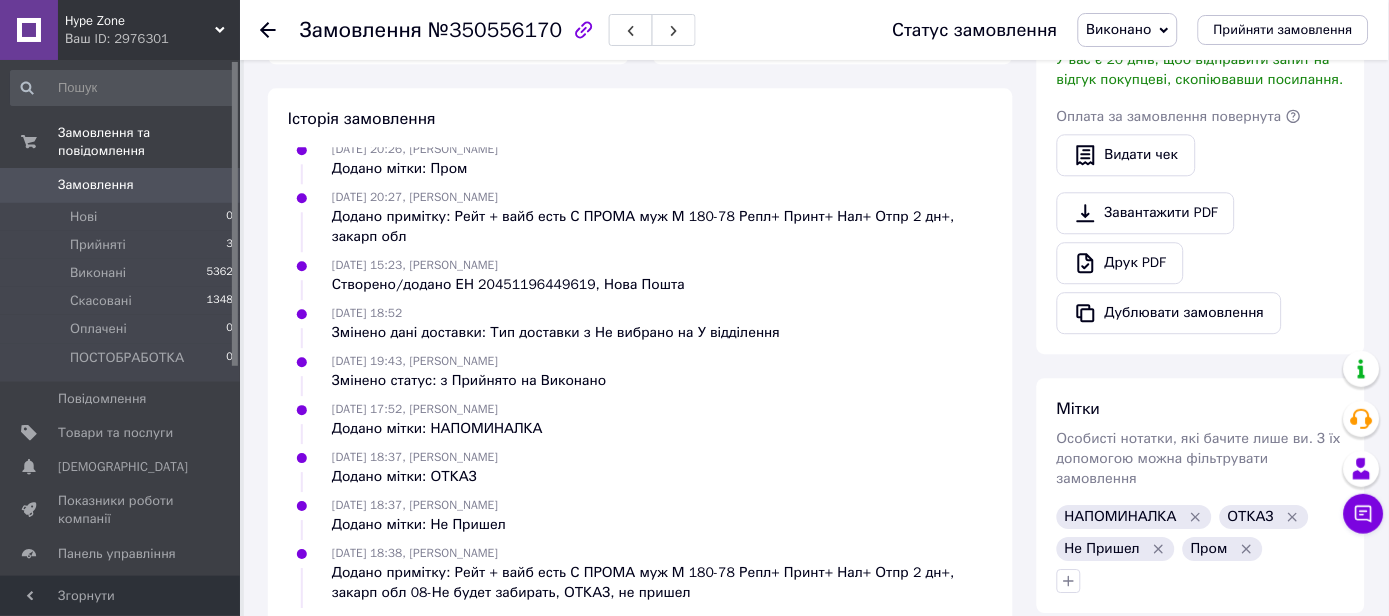 scroll, scrollTop: 1052, scrollLeft: 0, axis: vertical 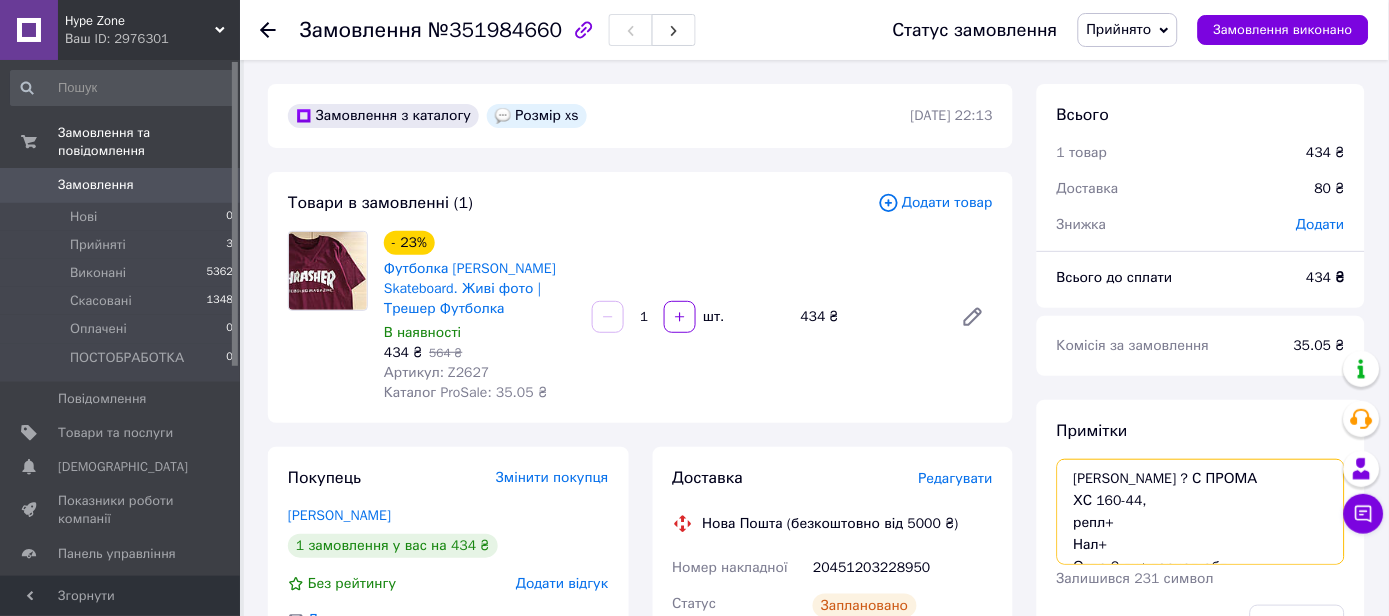click on "[PERSON_NAME] ? С ПРОМА
ХС 160-44,
репл+
Нал+
Отпр 2 дн+ терноп обл" at bounding box center (1201, 512) 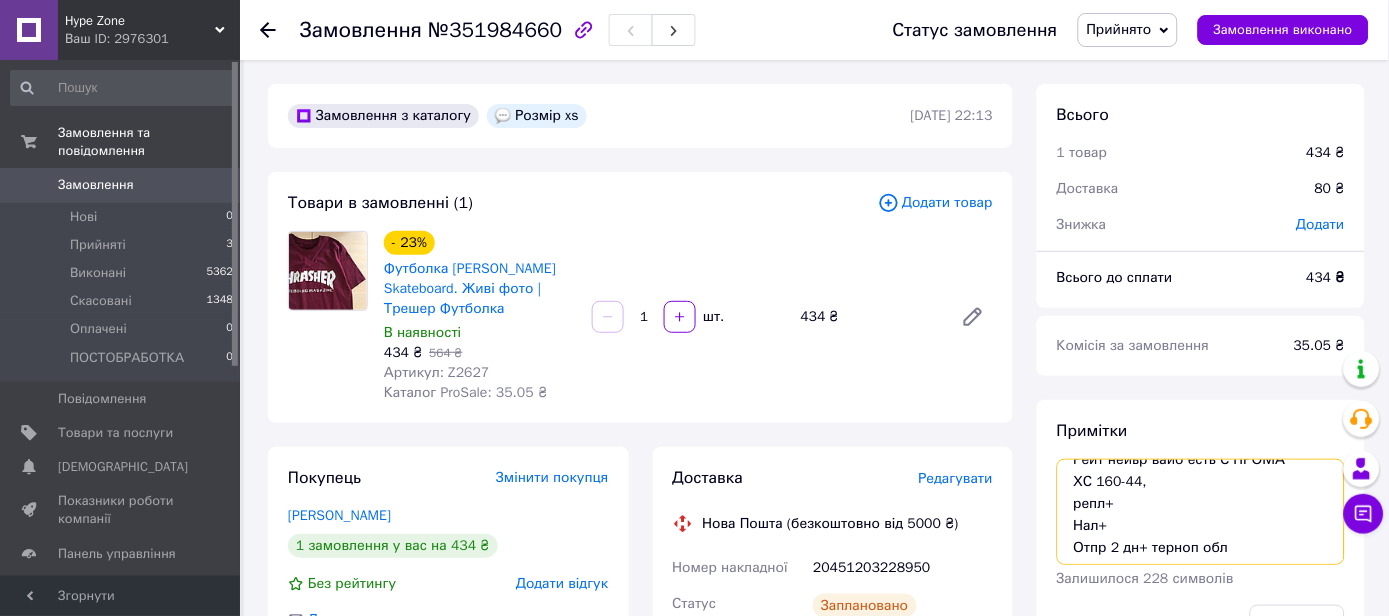 scroll, scrollTop: 21, scrollLeft: 0, axis: vertical 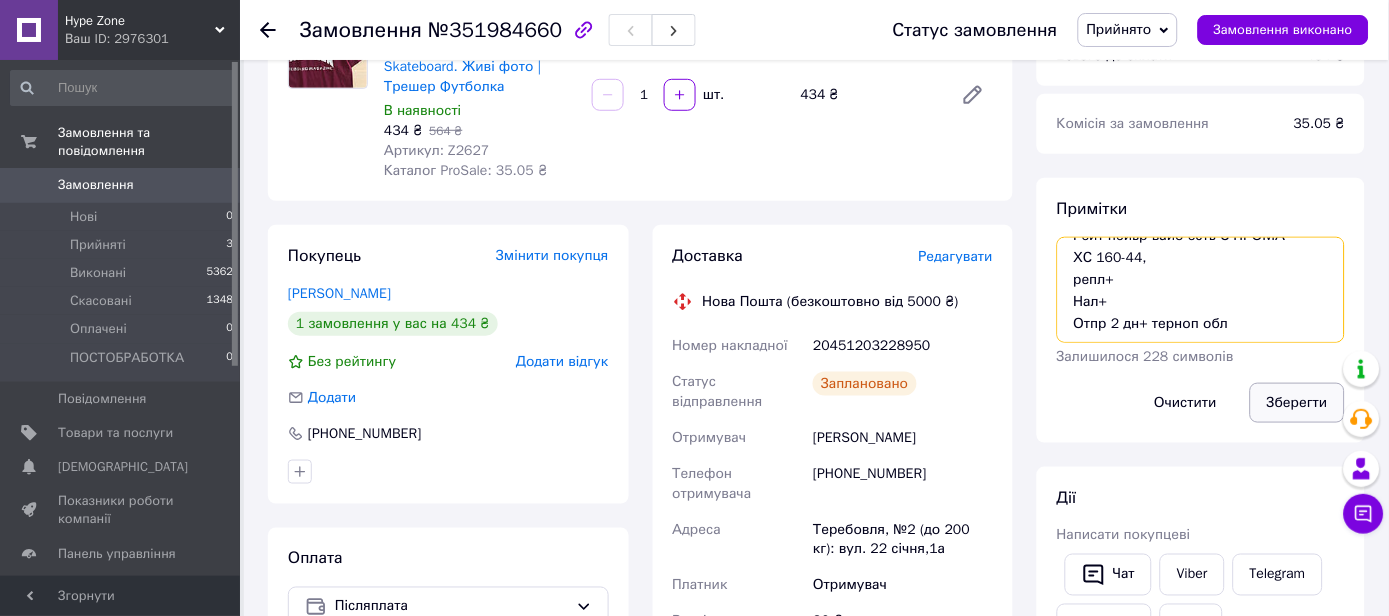 type on "Рейт нейьр вайб есть С ПРОМА
ХС 160-44,
репл+
Нал+
Отпр 2 дн+ терноп обл" 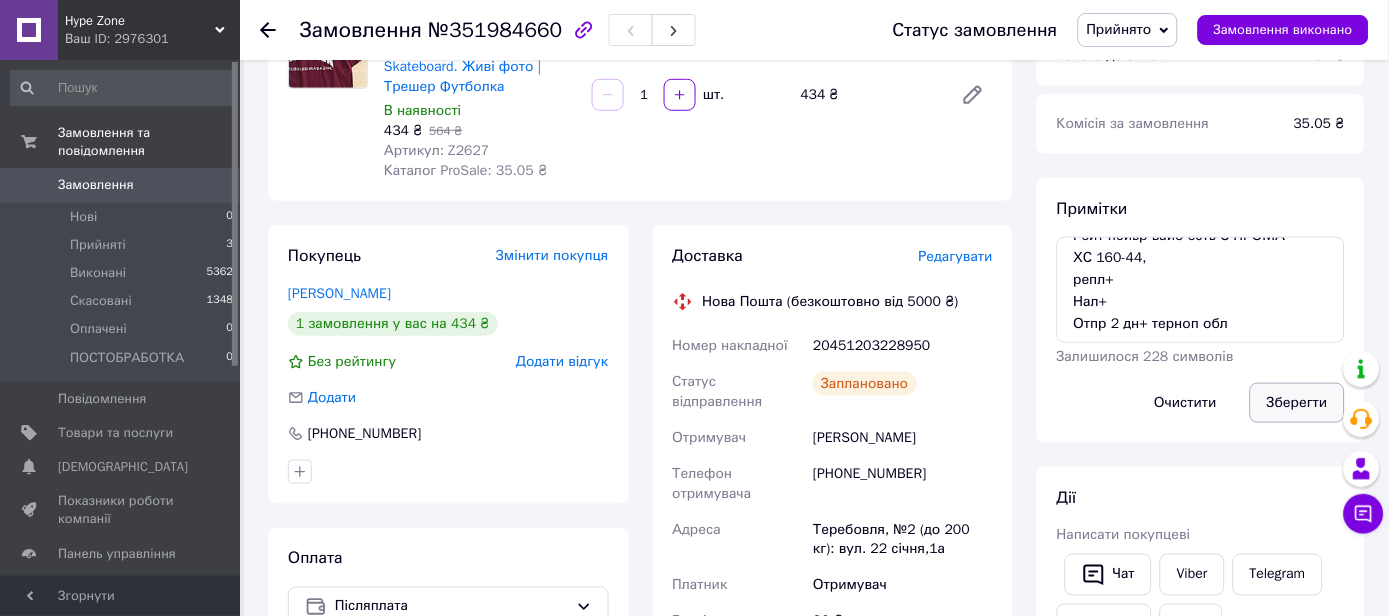 click on "Зберегти" at bounding box center [1297, 403] 